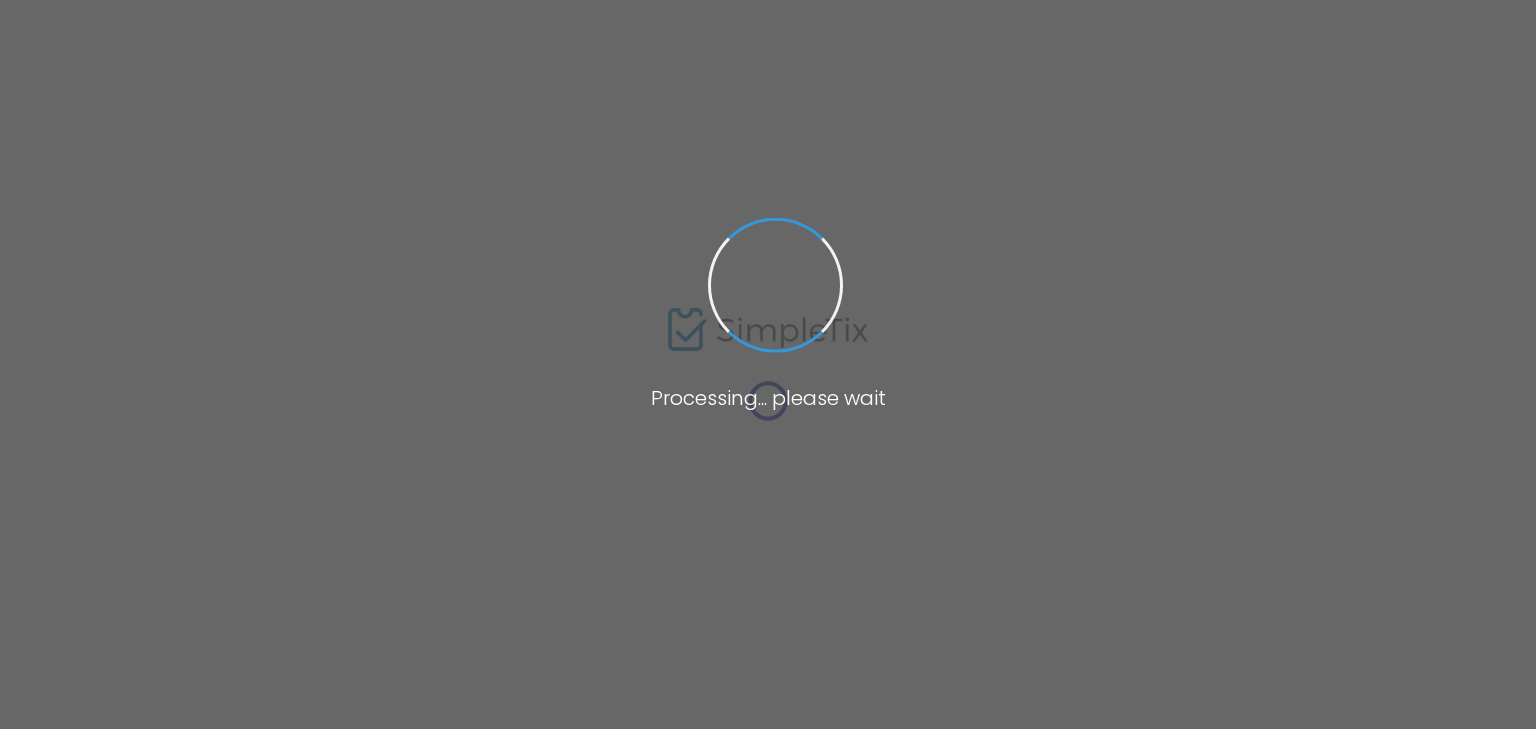 type on "Sokol Hall" 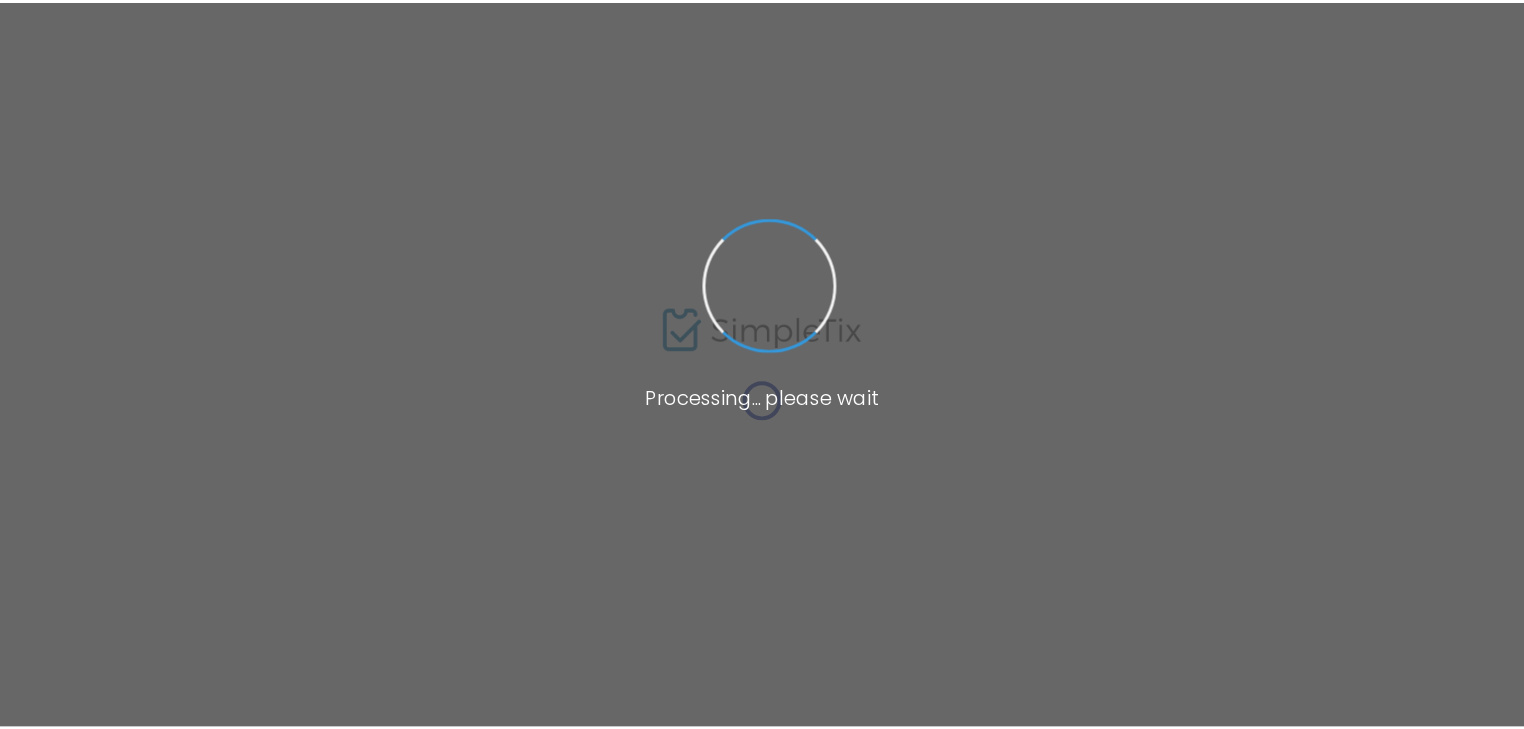 scroll, scrollTop: 0, scrollLeft: 0, axis: both 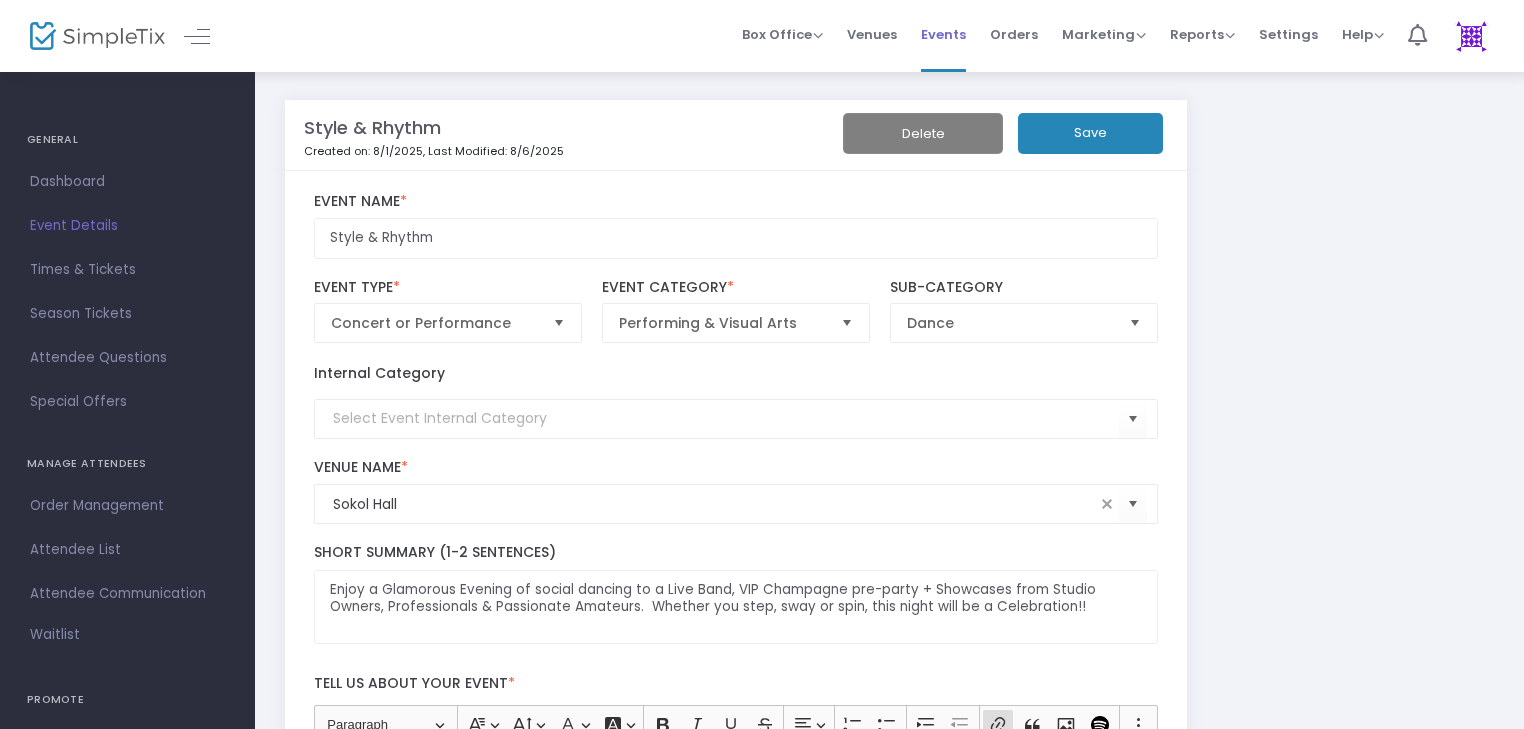 click on "Events" at bounding box center [943, 34] 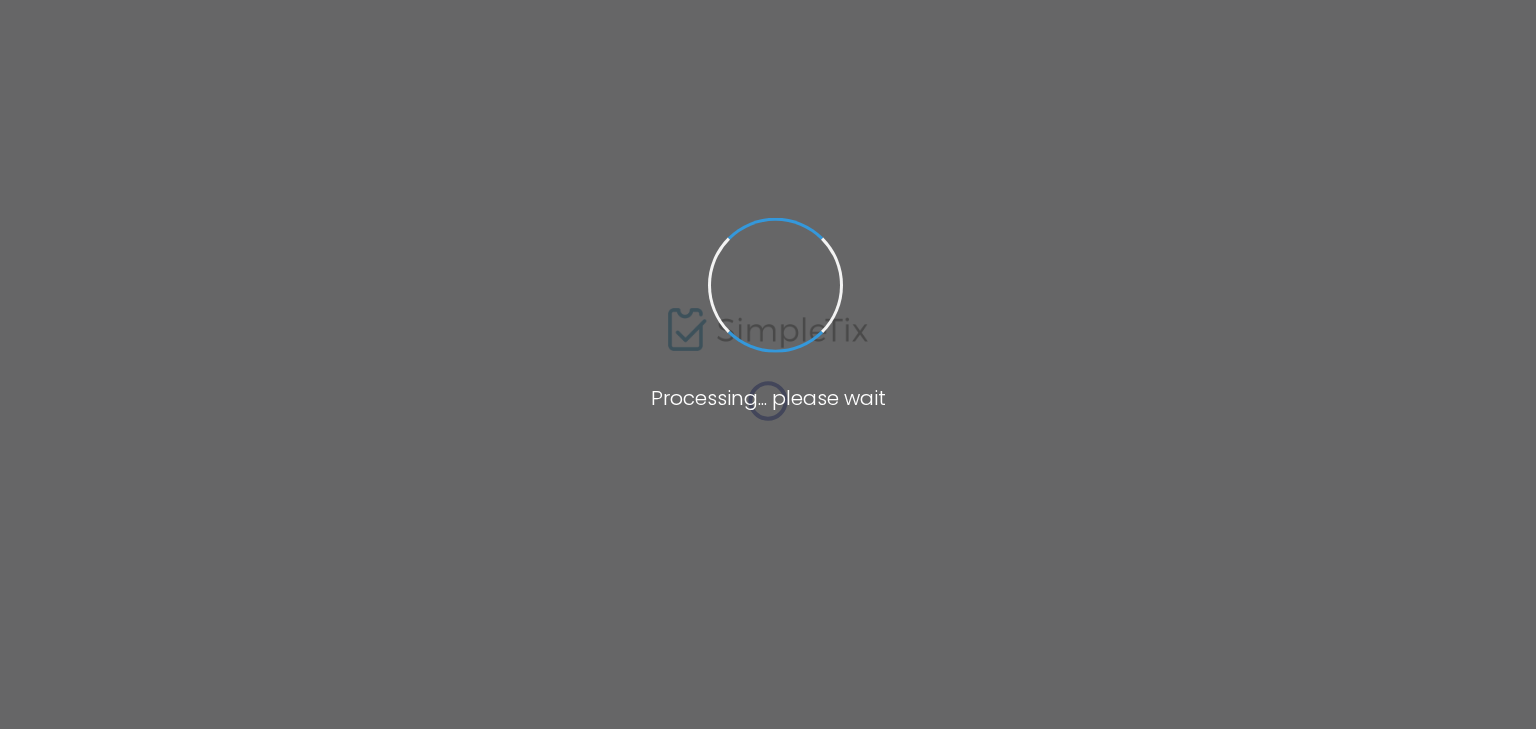 scroll, scrollTop: 0, scrollLeft: 0, axis: both 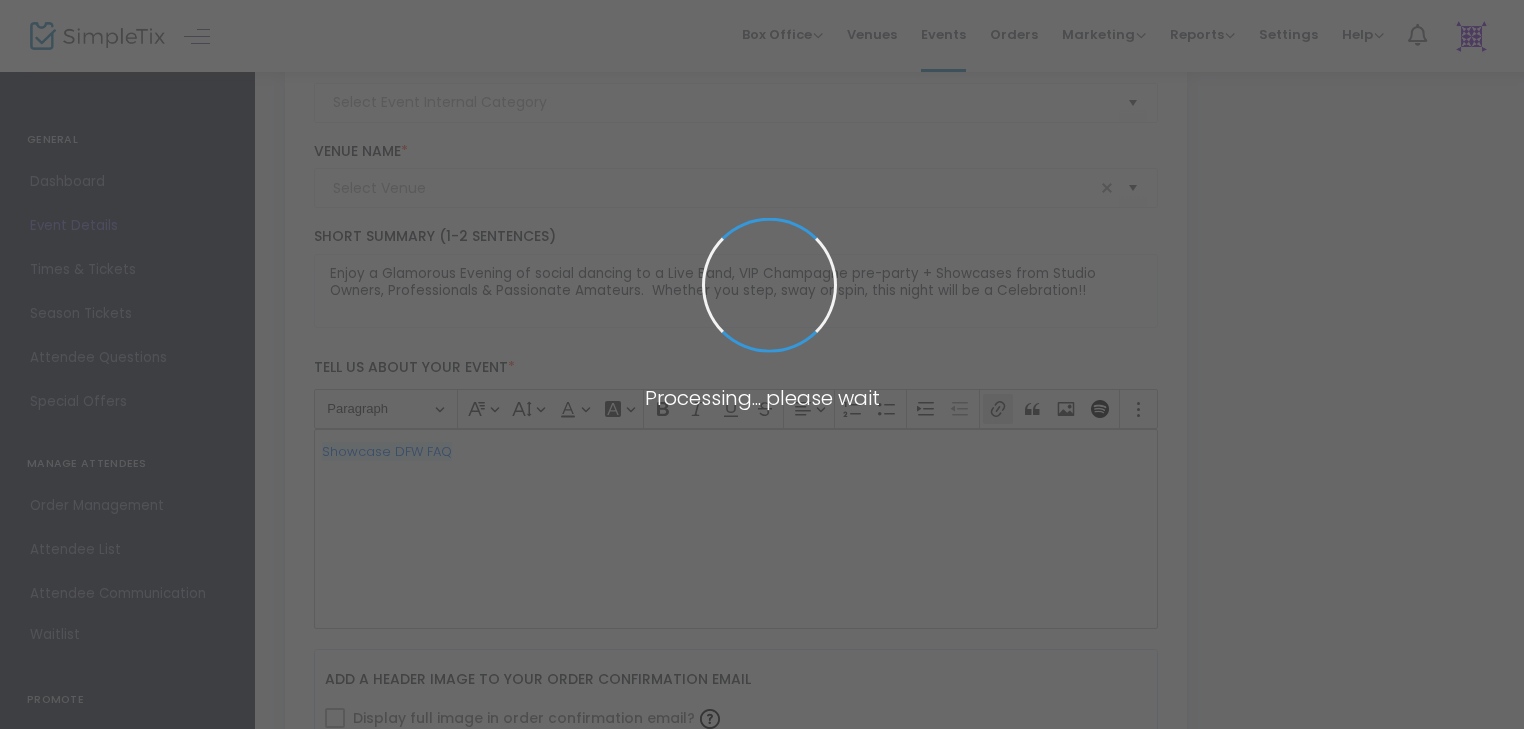 type on "Sokol Hall" 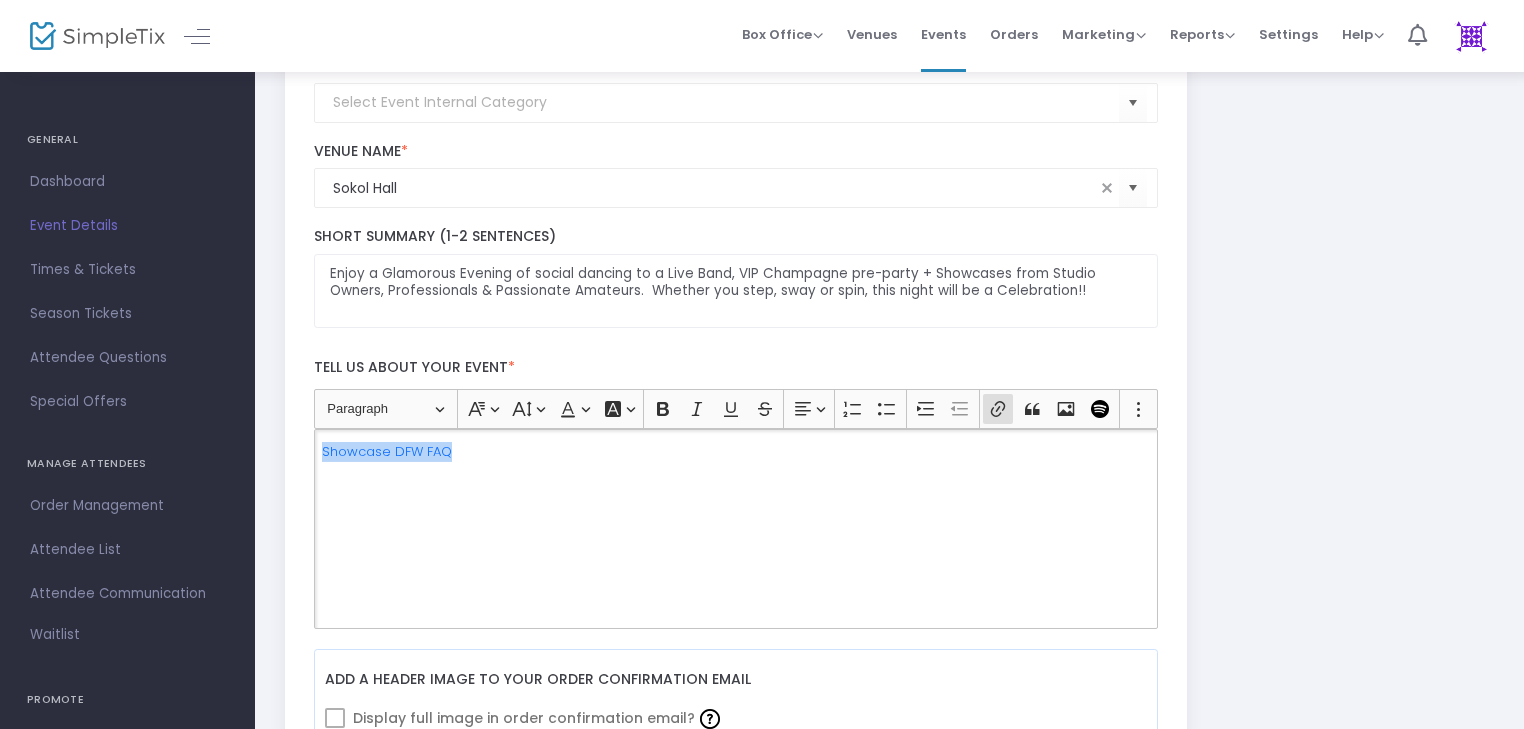drag, startPoint x: 489, startPoint y: 453, endPoint x: 230, endPoint y: 435, distance: 259.62473 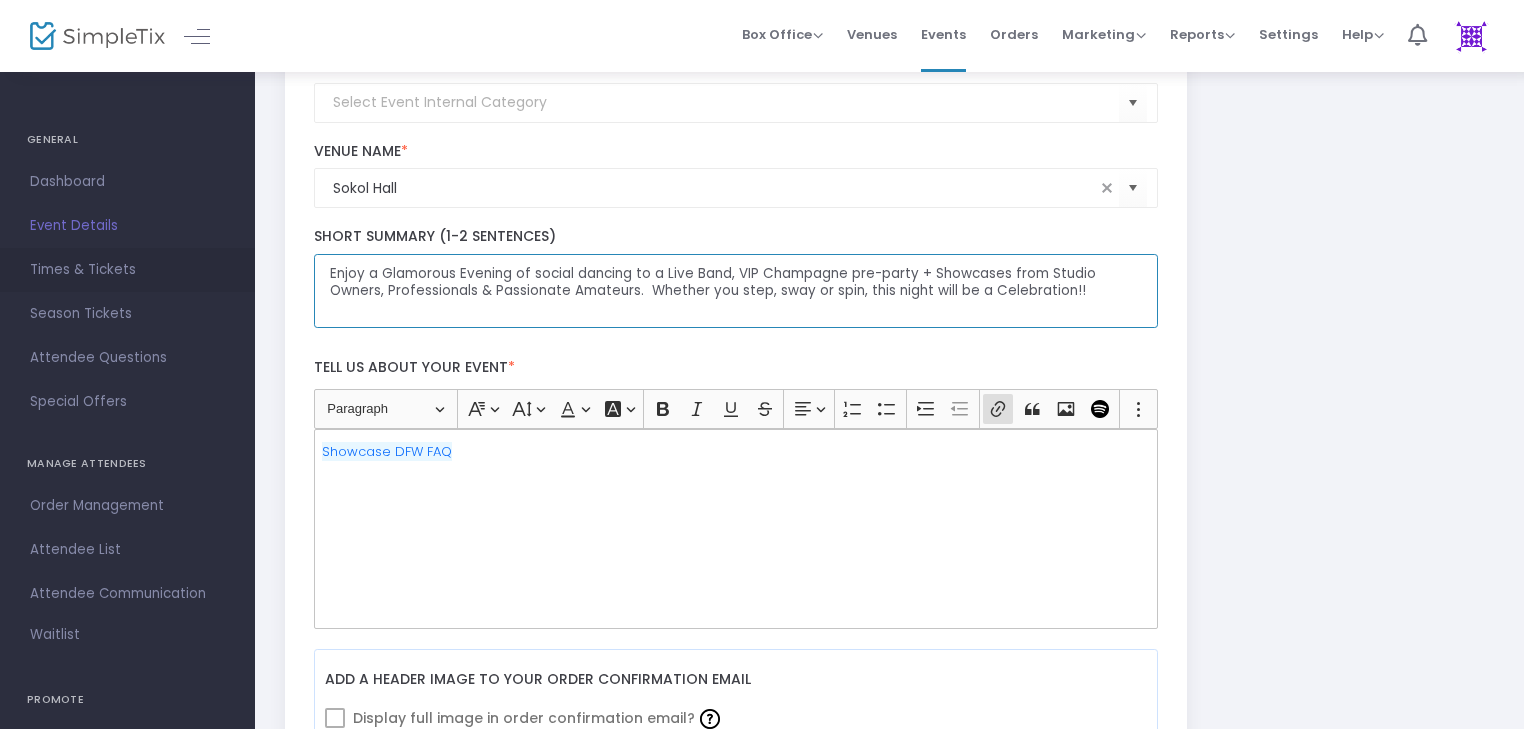 drag, startPoint x: 1093, startPoint y: 289, endPoint x: 155, endPoint y: 251, distance: 938.7694 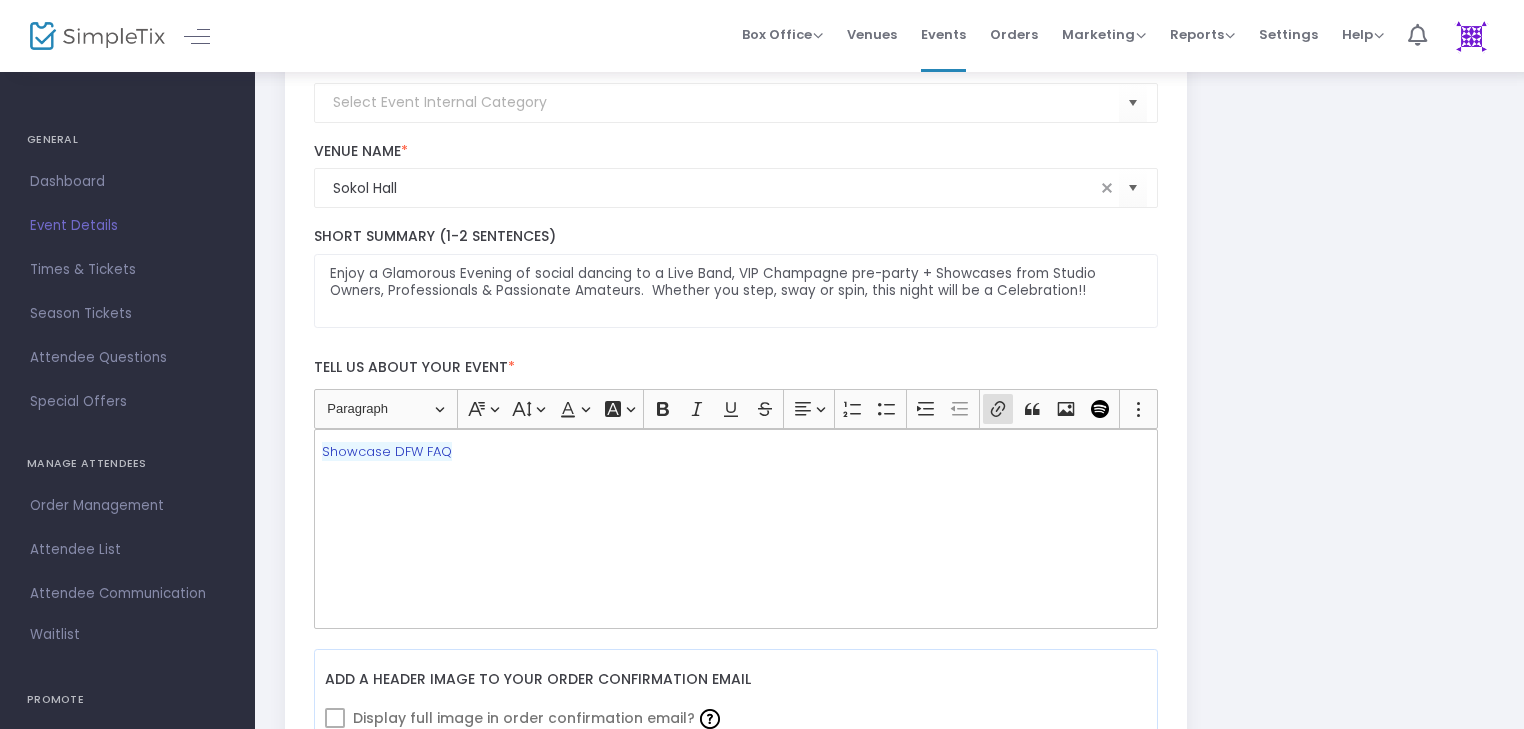 click on "Showcase DFW FAQ" 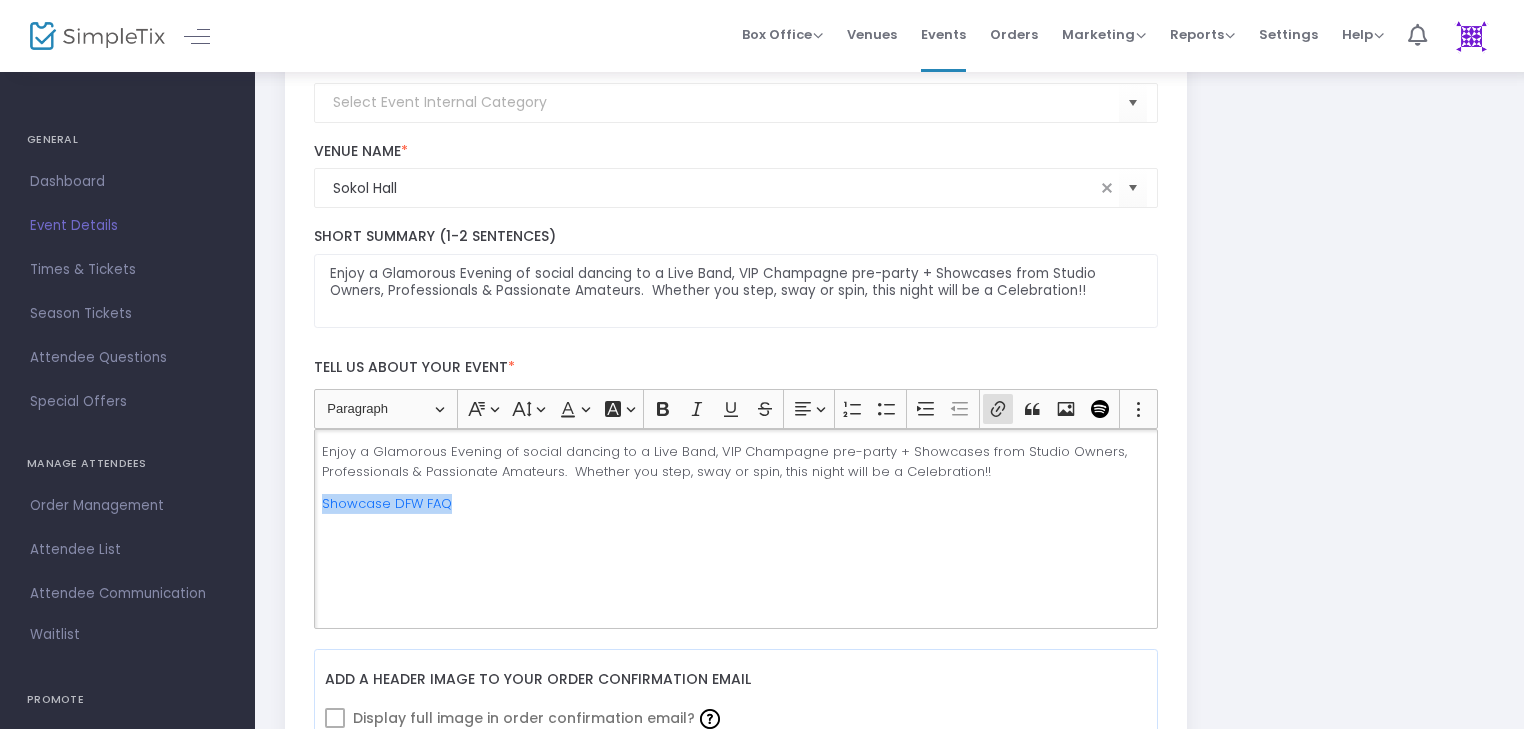 drag, startPoint x: 456, startPoint y: 503, endPoint x: 304, endPoint y: 495, distance: 152.21039 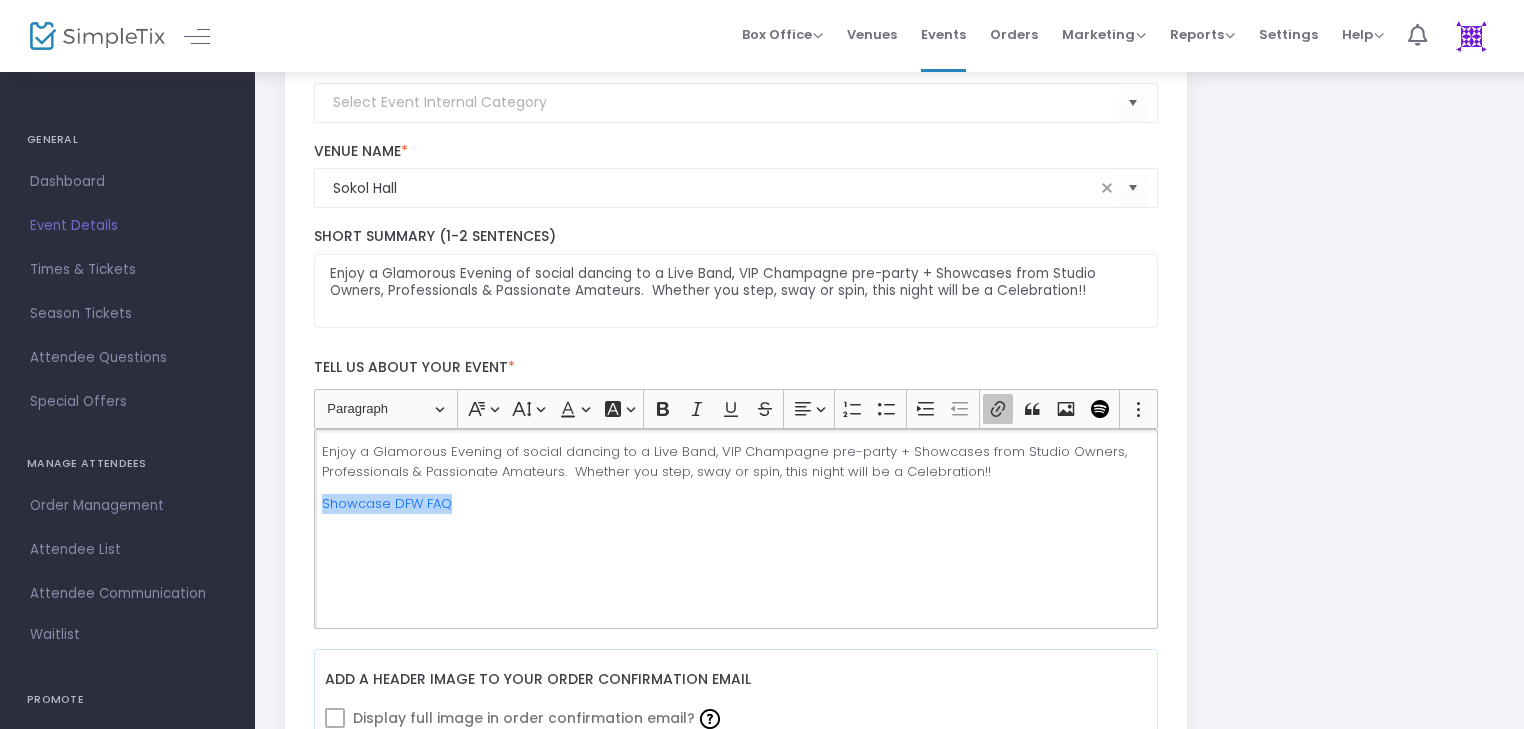click 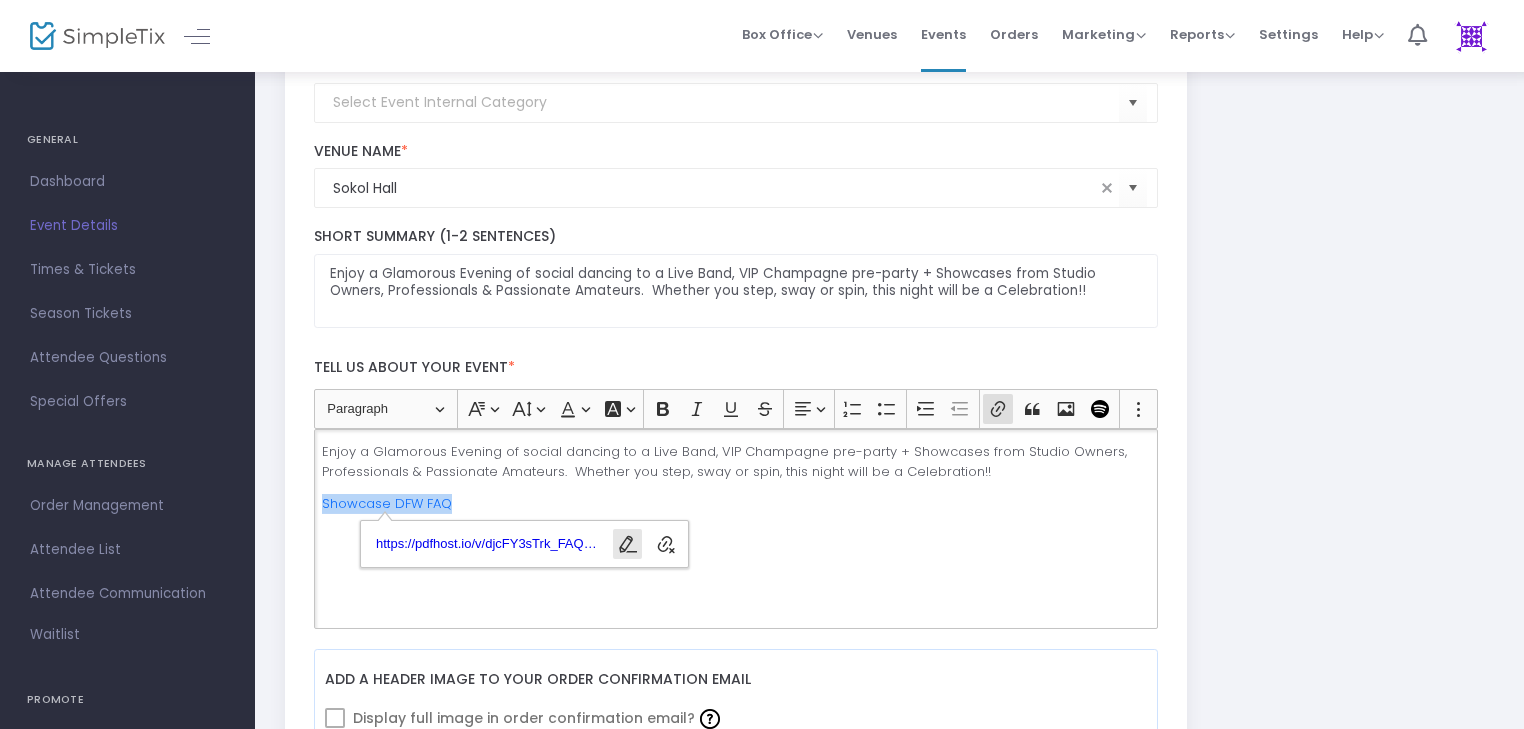 click 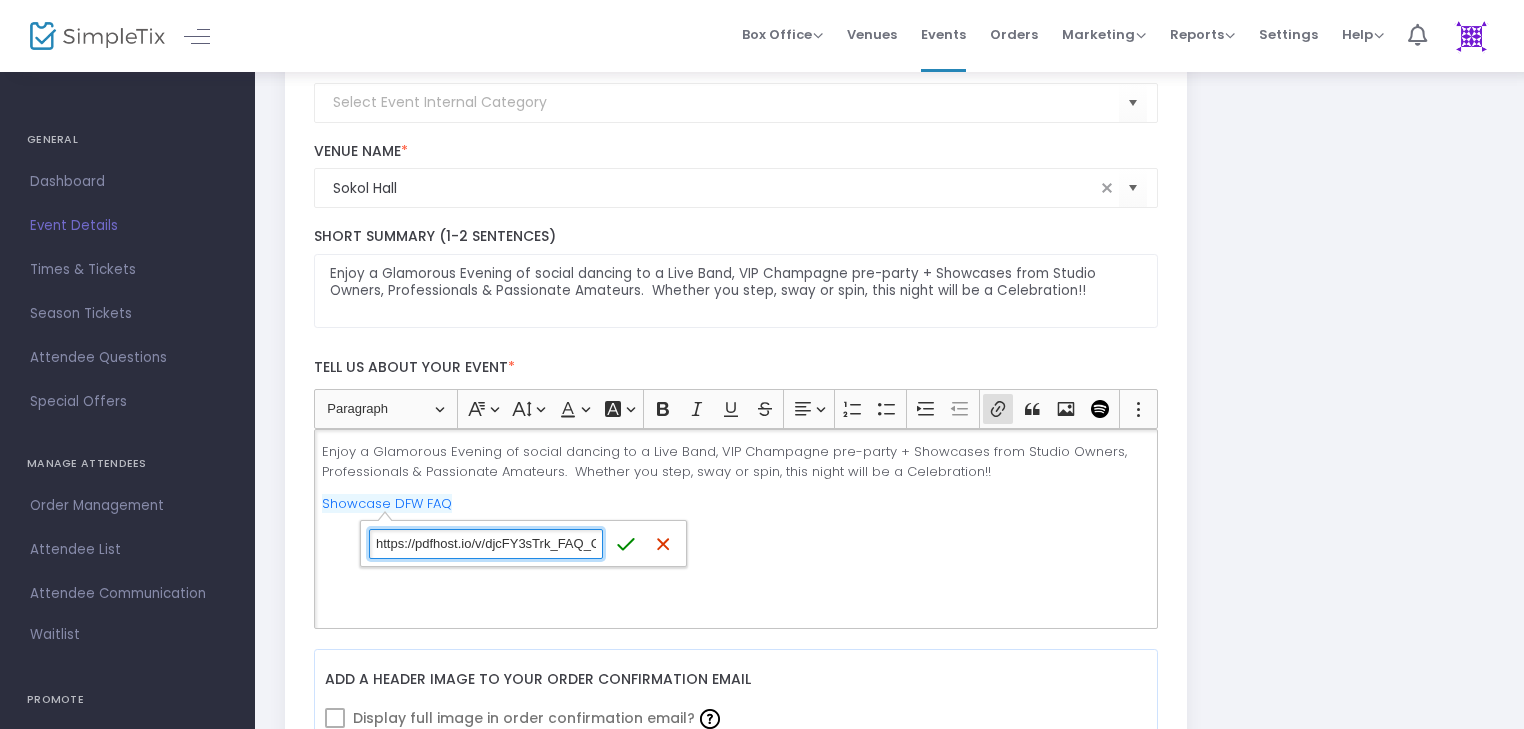 paste on "edit?doc=721e60c6-e953-454c-bfd1-e7dc007ca35f" 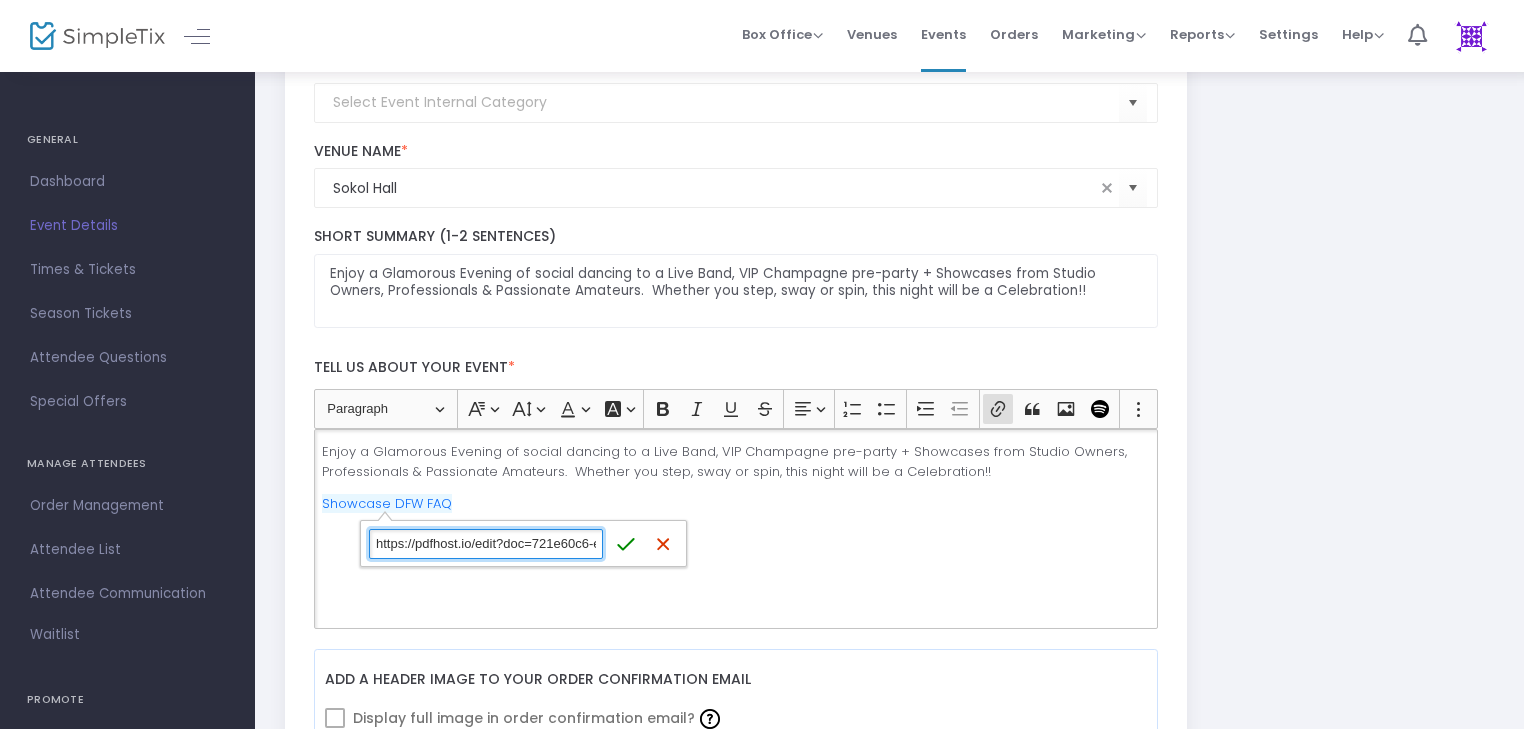 scroll, scrollTop: 0, scrollLeft: 174, axis: horizontal 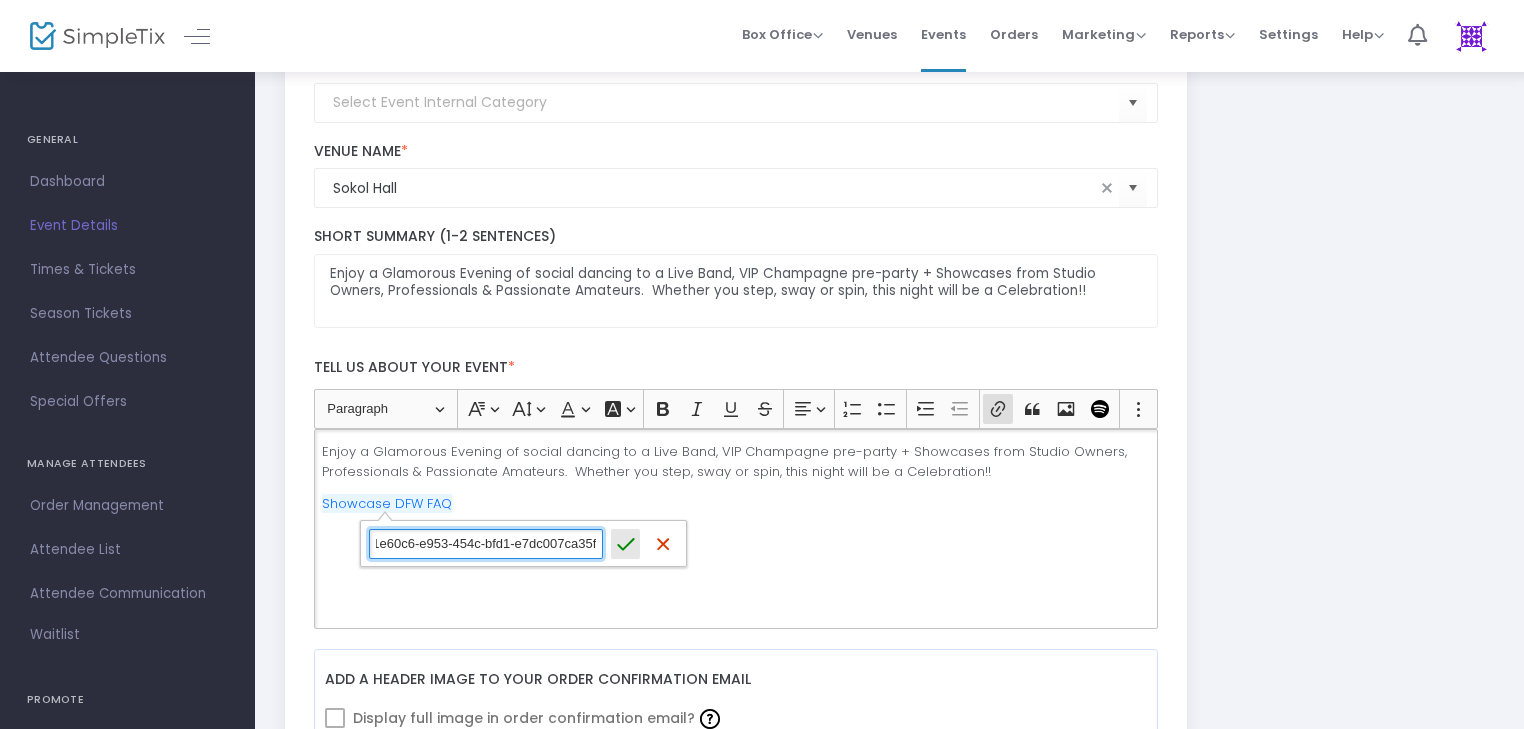 click 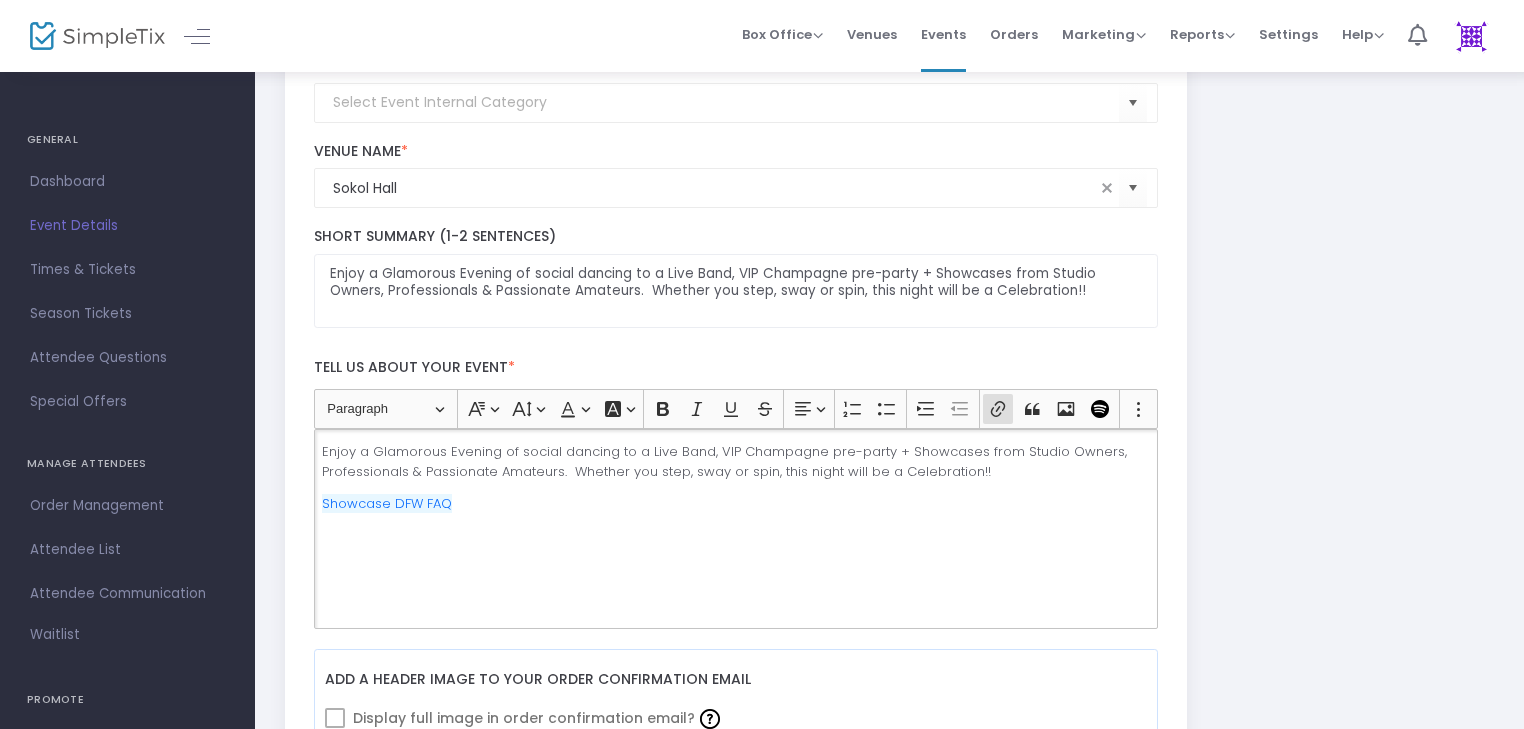 click on "Showcase DFW FAQ" 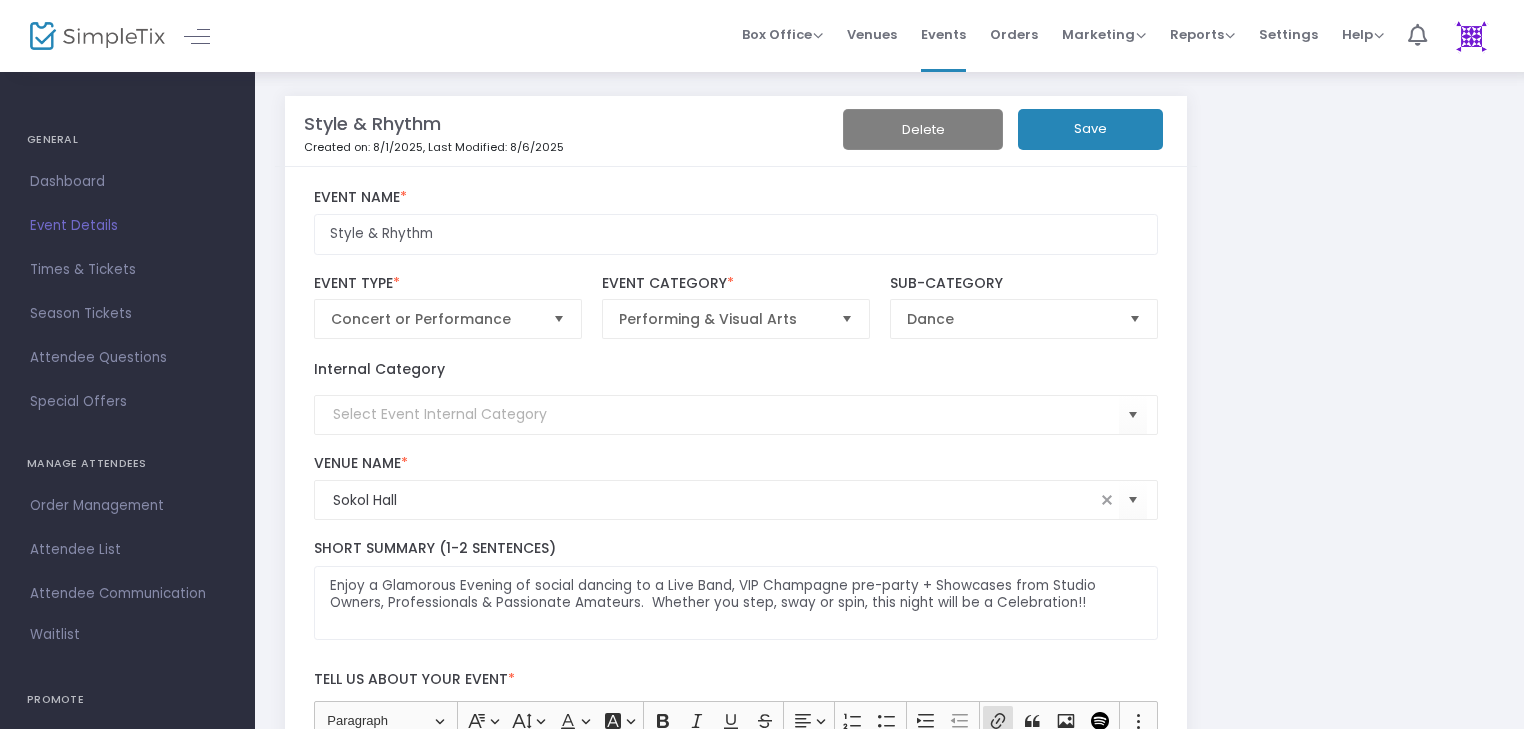 scroll, scrollTop: 0, scrollLeft: 0, axis: both 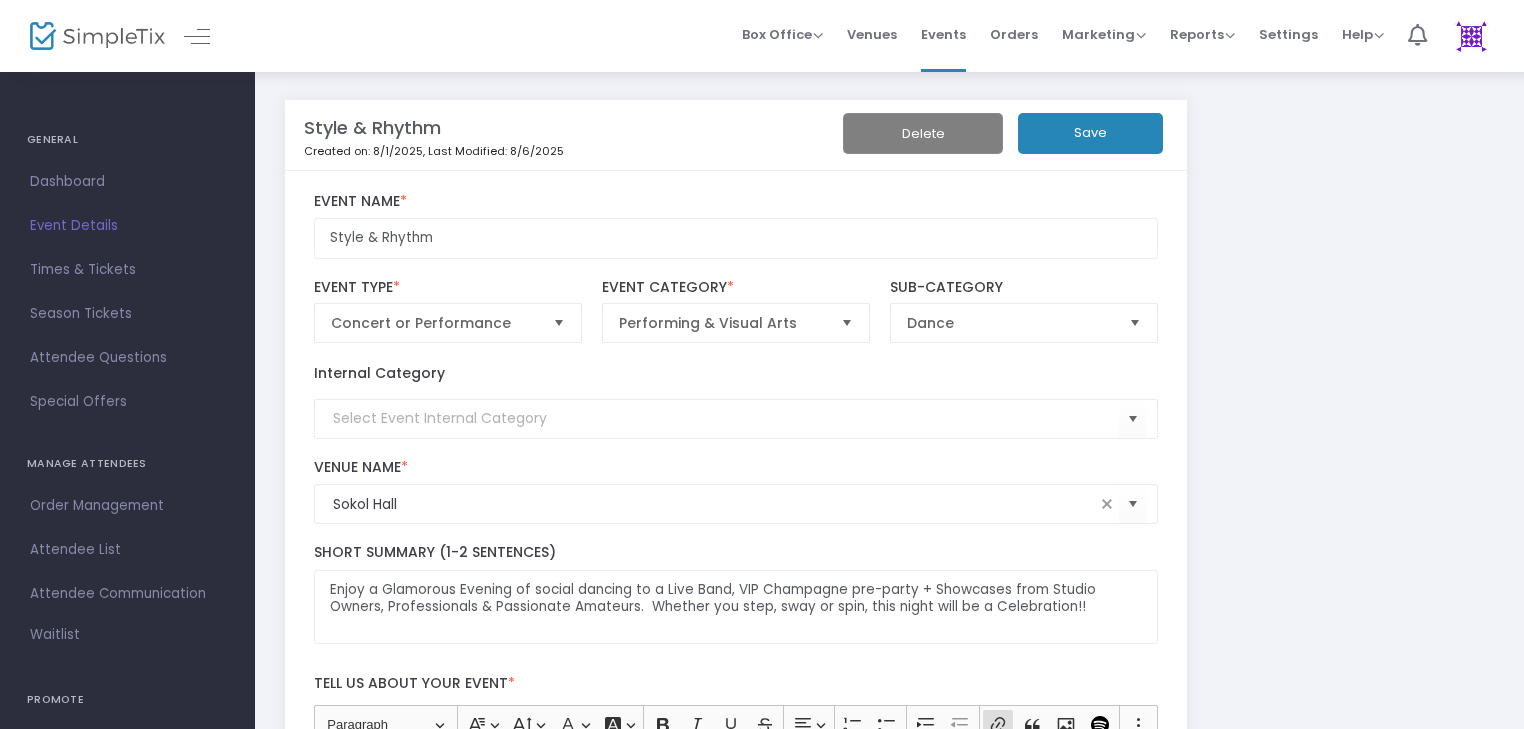 click on "Save" 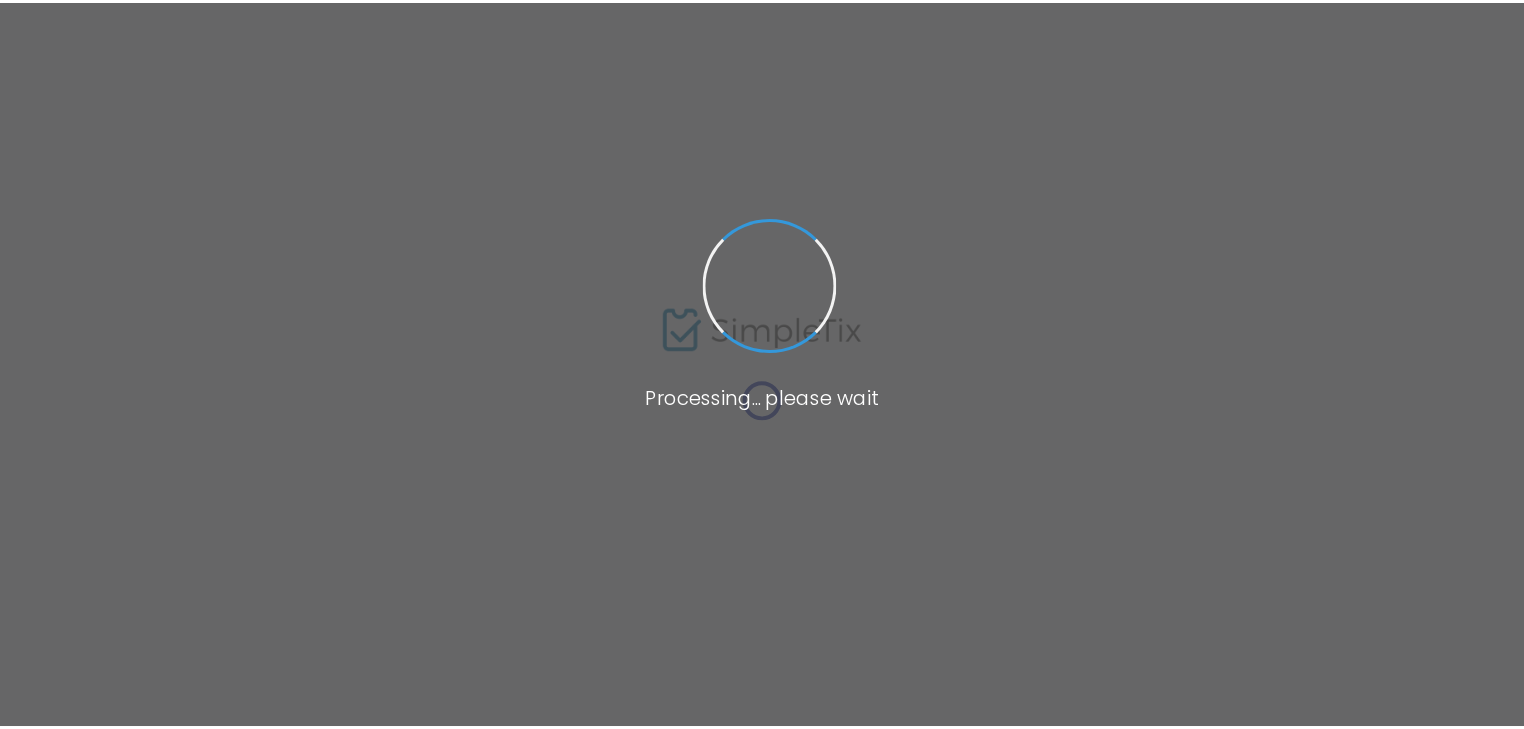 scroll, scrollTop: 0, scrollLeft: 0, axis: both 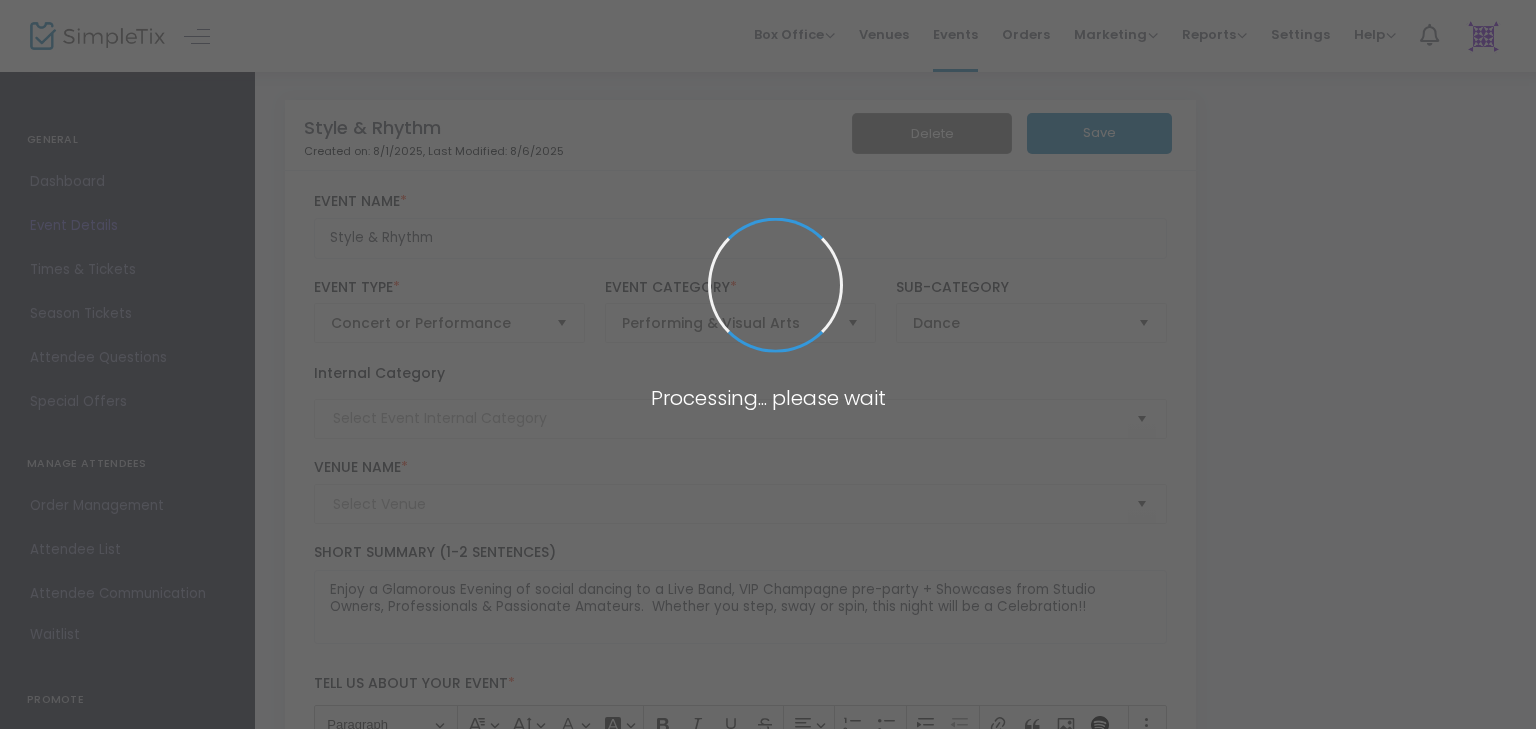 type on "Sokol Hall" 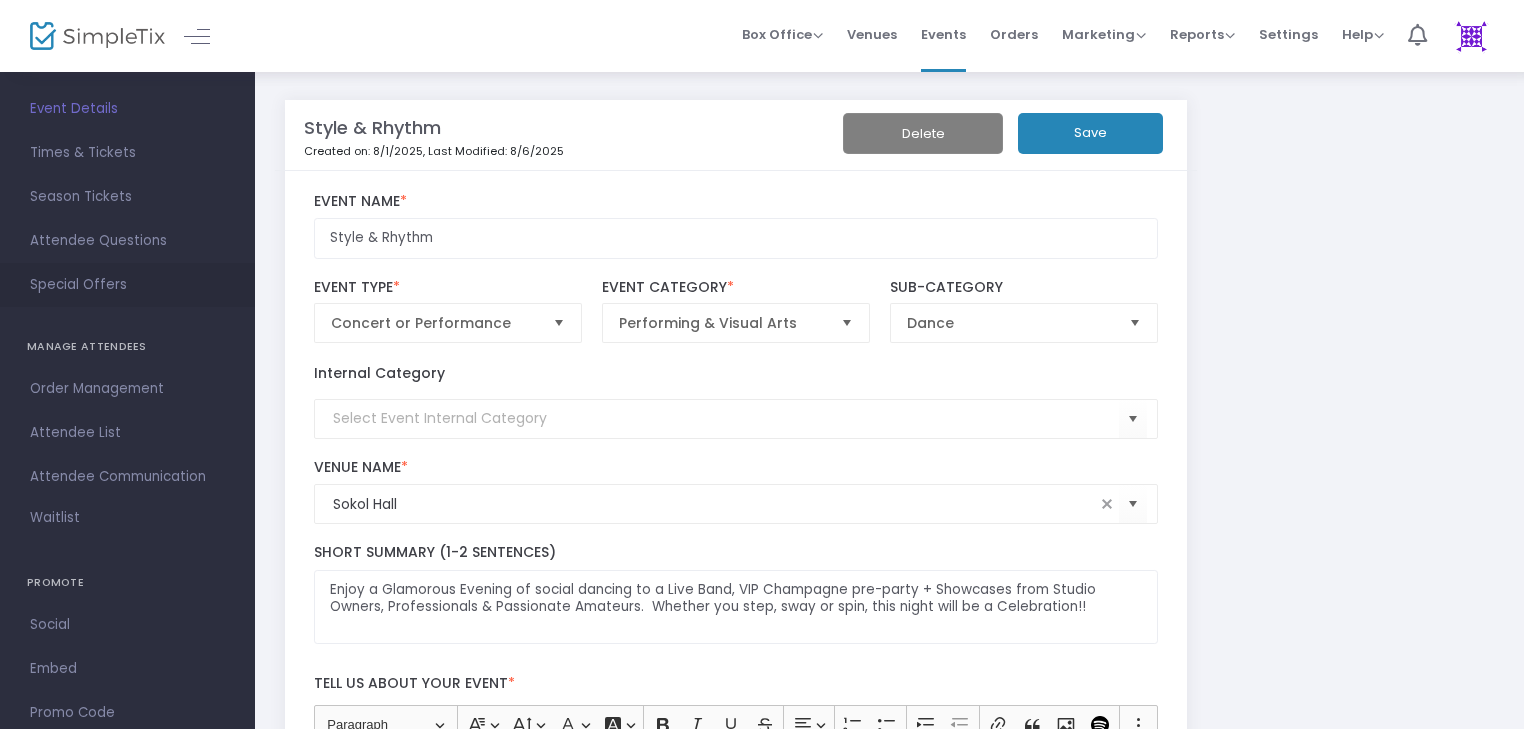 scroll, scrollTop: 210, scrollLeft: 0, axis: vertical 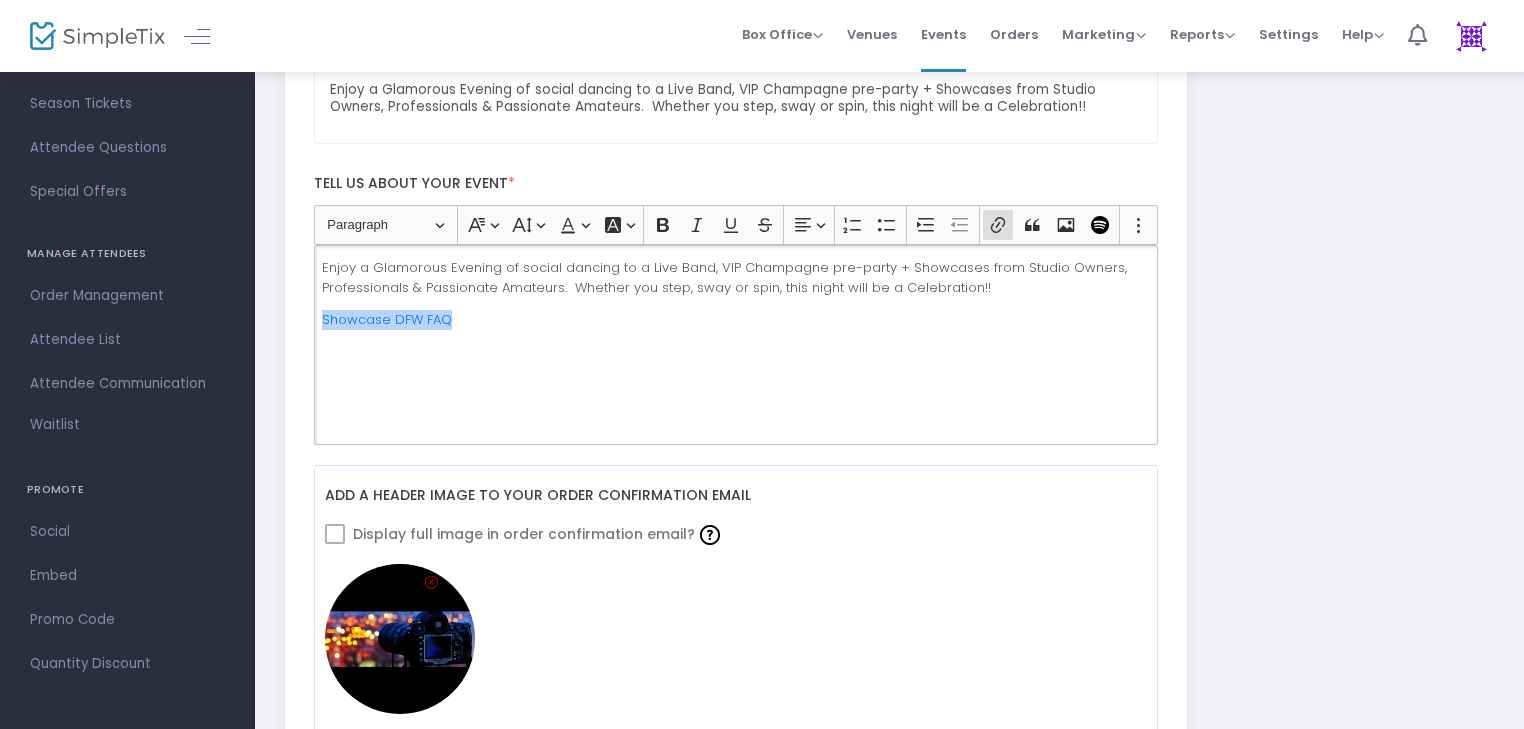 drag, startPoint x: 460, startPoint y: 321, endPoint x: 287, endPoint y: 304, distance: 173.83325 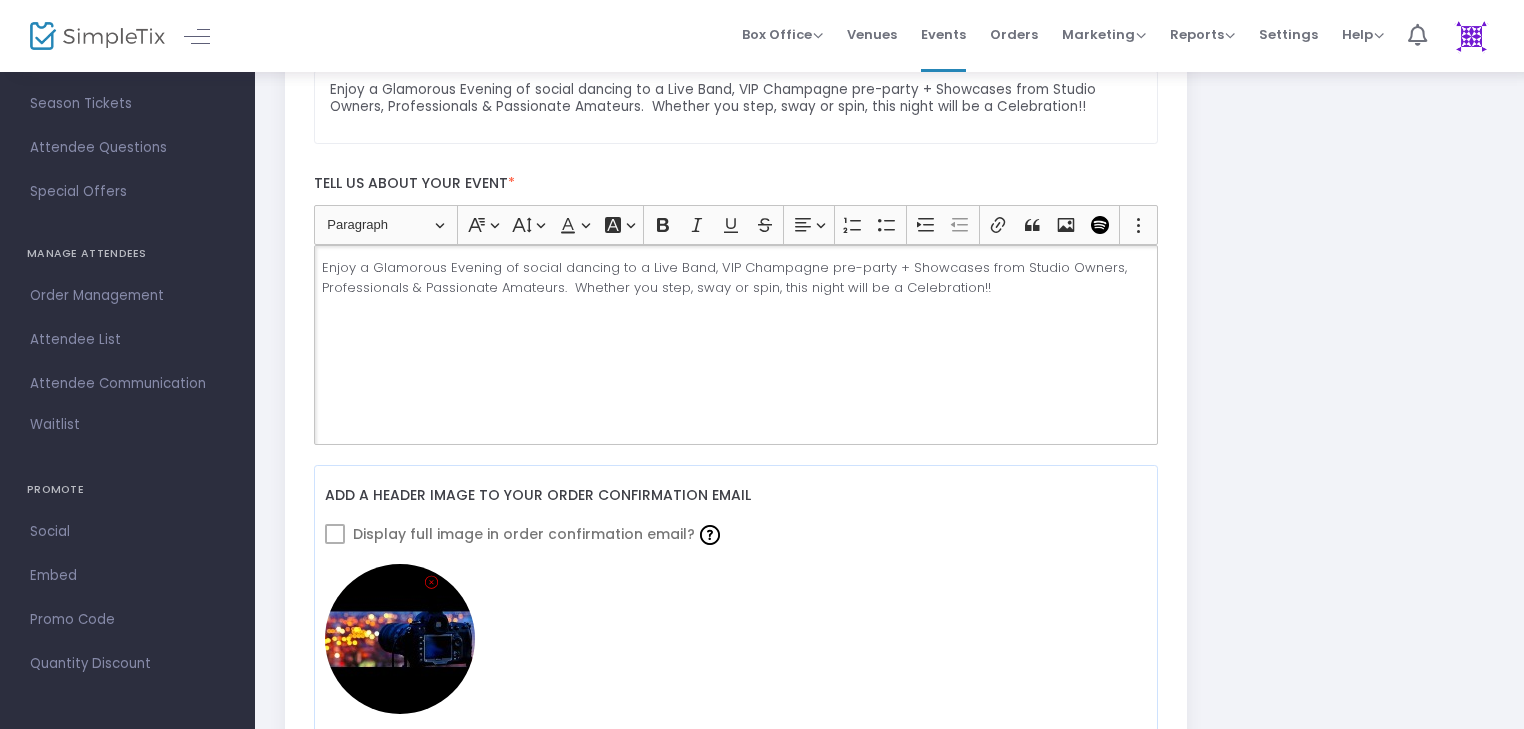 type 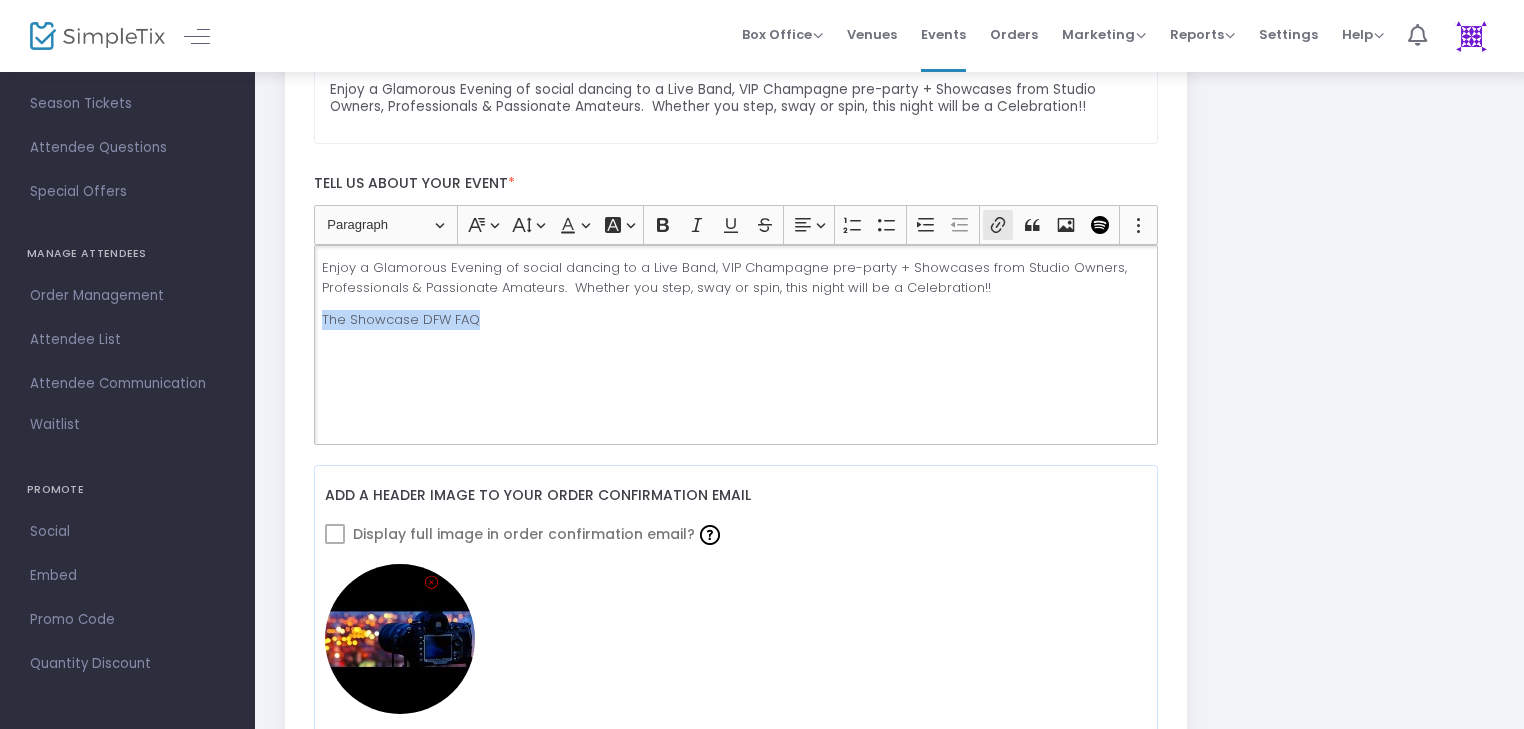 click 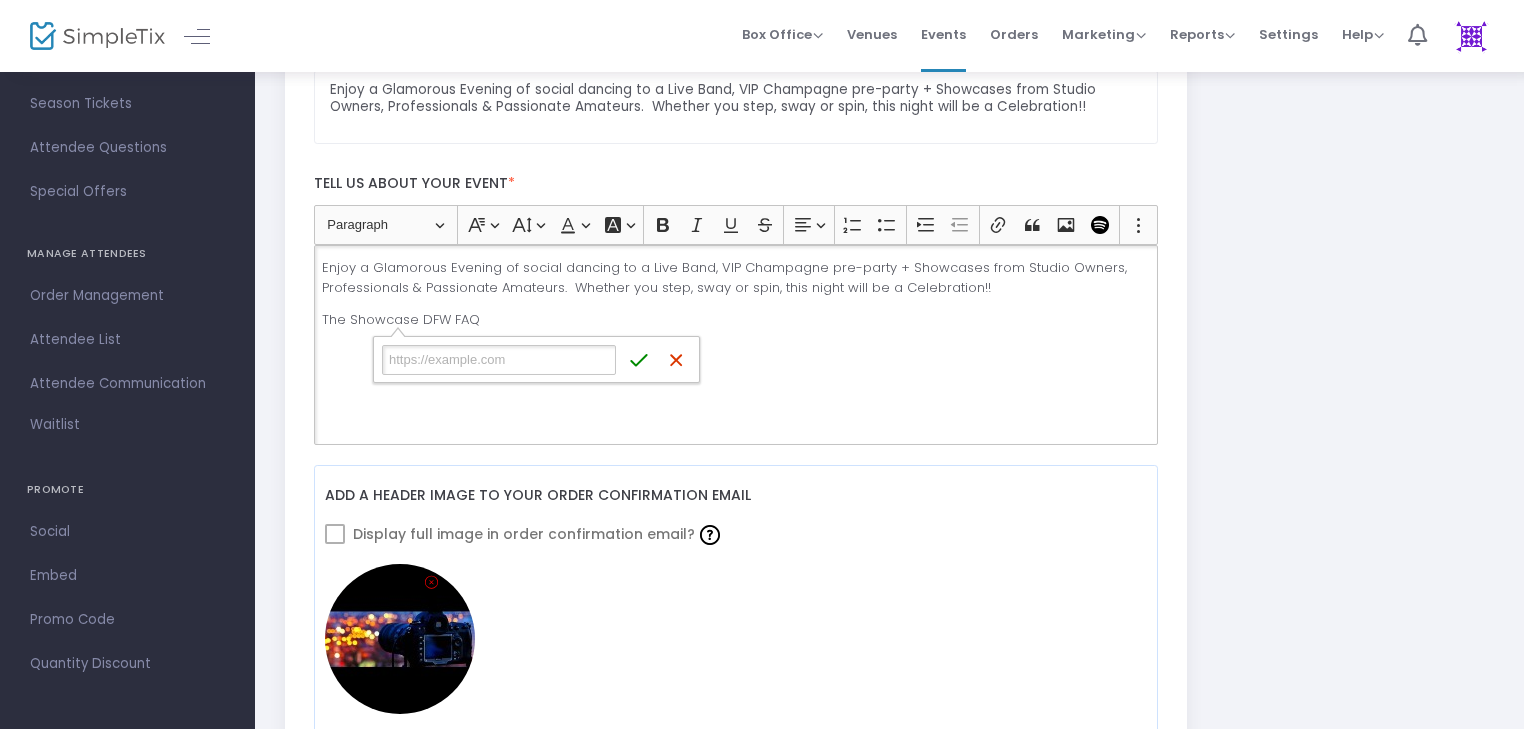 type on "https://pdfhost.io/v/djcFY3sTrk_FAQ_Constant_Campaign" 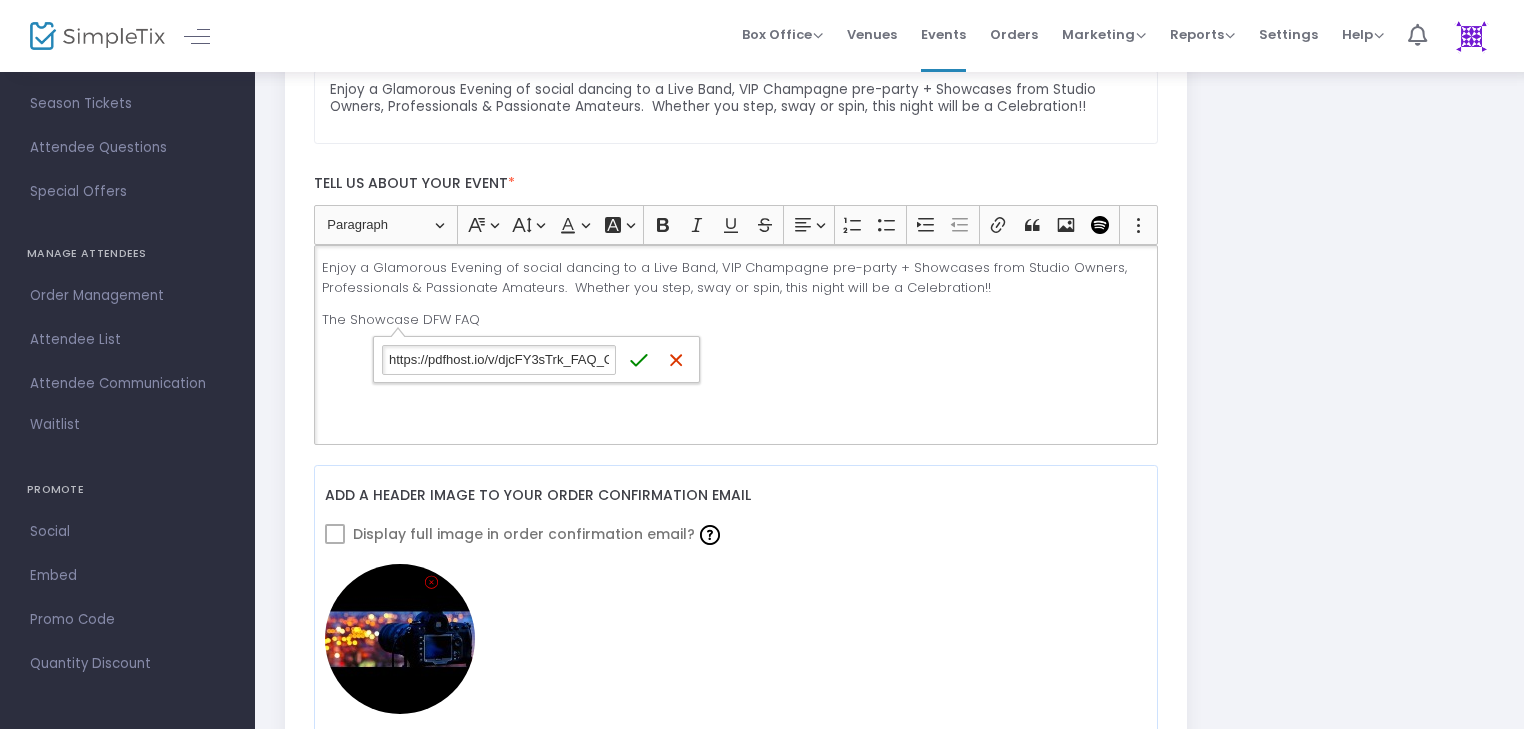 scroll, scrollTop: 0, scrollLeft: 113, axis: horizontal 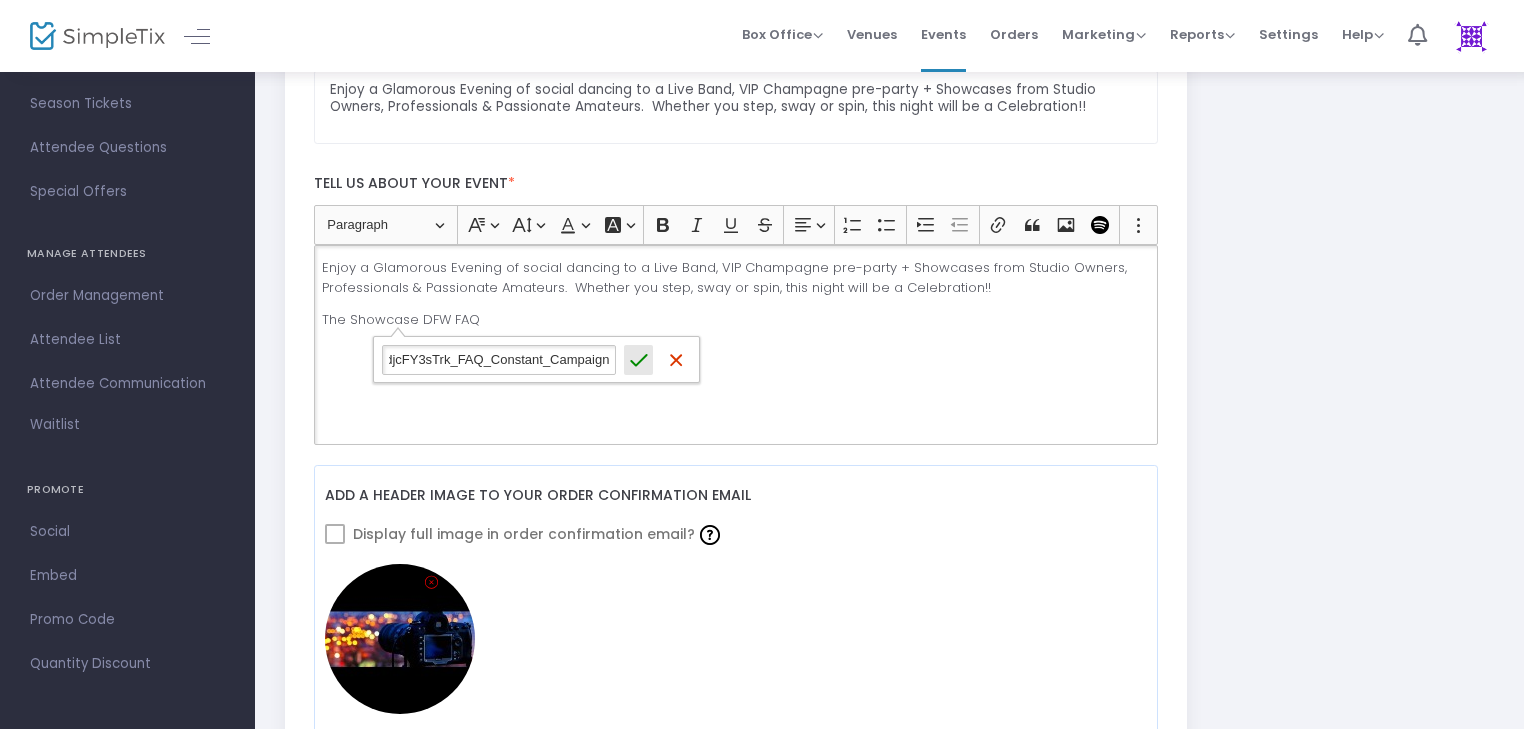 click 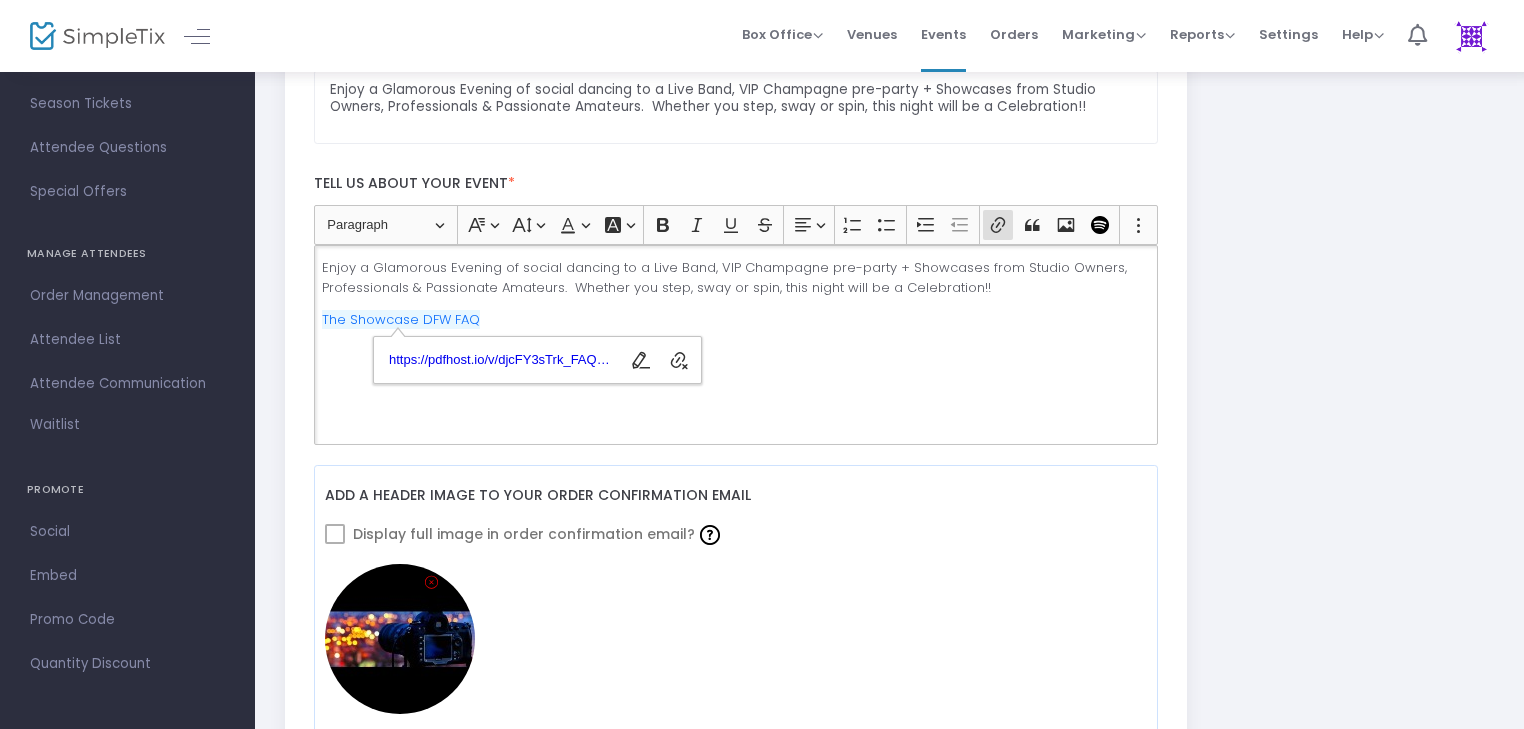 click on "Enjoy a Glamorous Evening of social dancing to a Live Band, VIP Champagne pre-party + Showcases from Studio Owners, Professionals & Passionate Amateurs.  Whether you step, sway or spin, this night will be a Celebration!! The Showcase DFW FAQ" 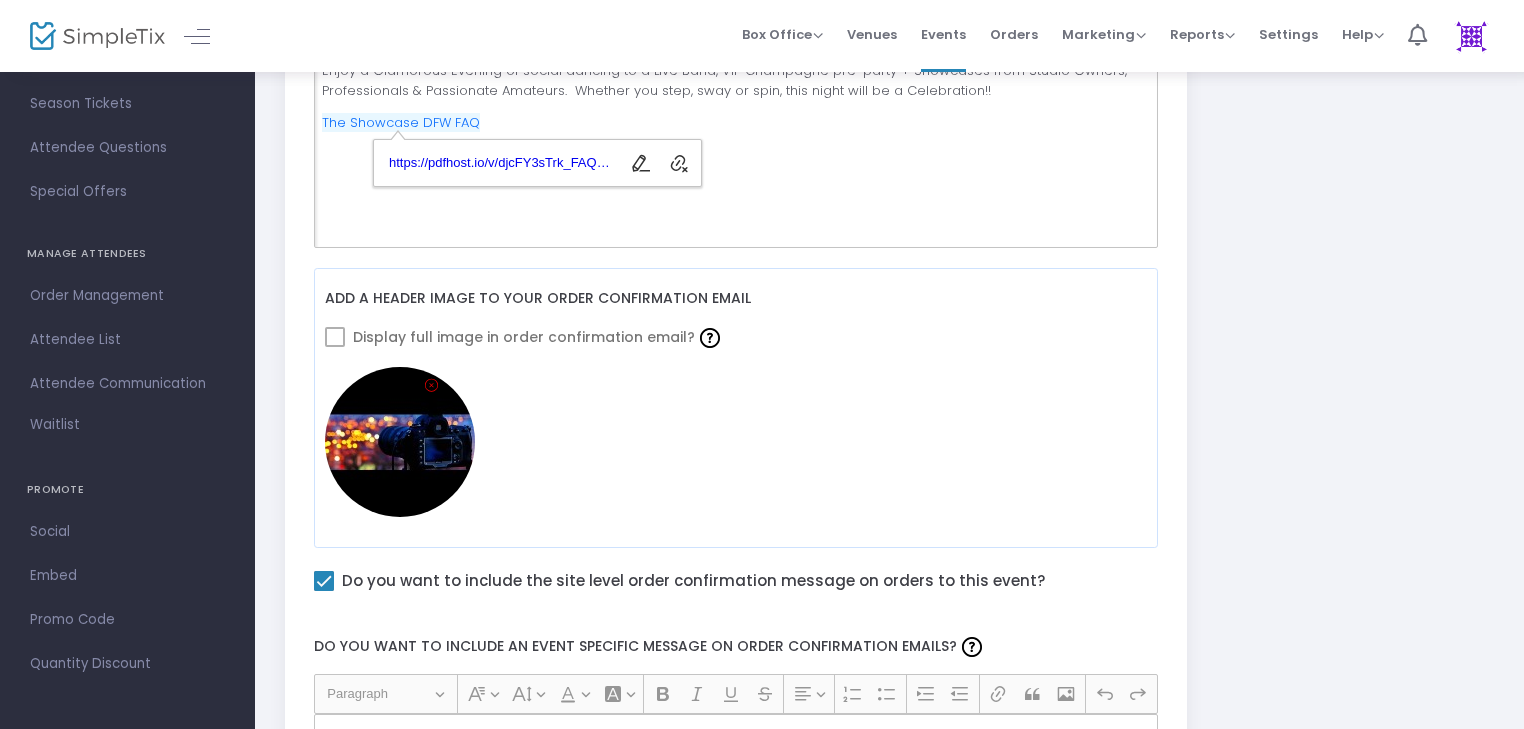scroll, scrollTop: 0, scrollLeft: 0, axis: both 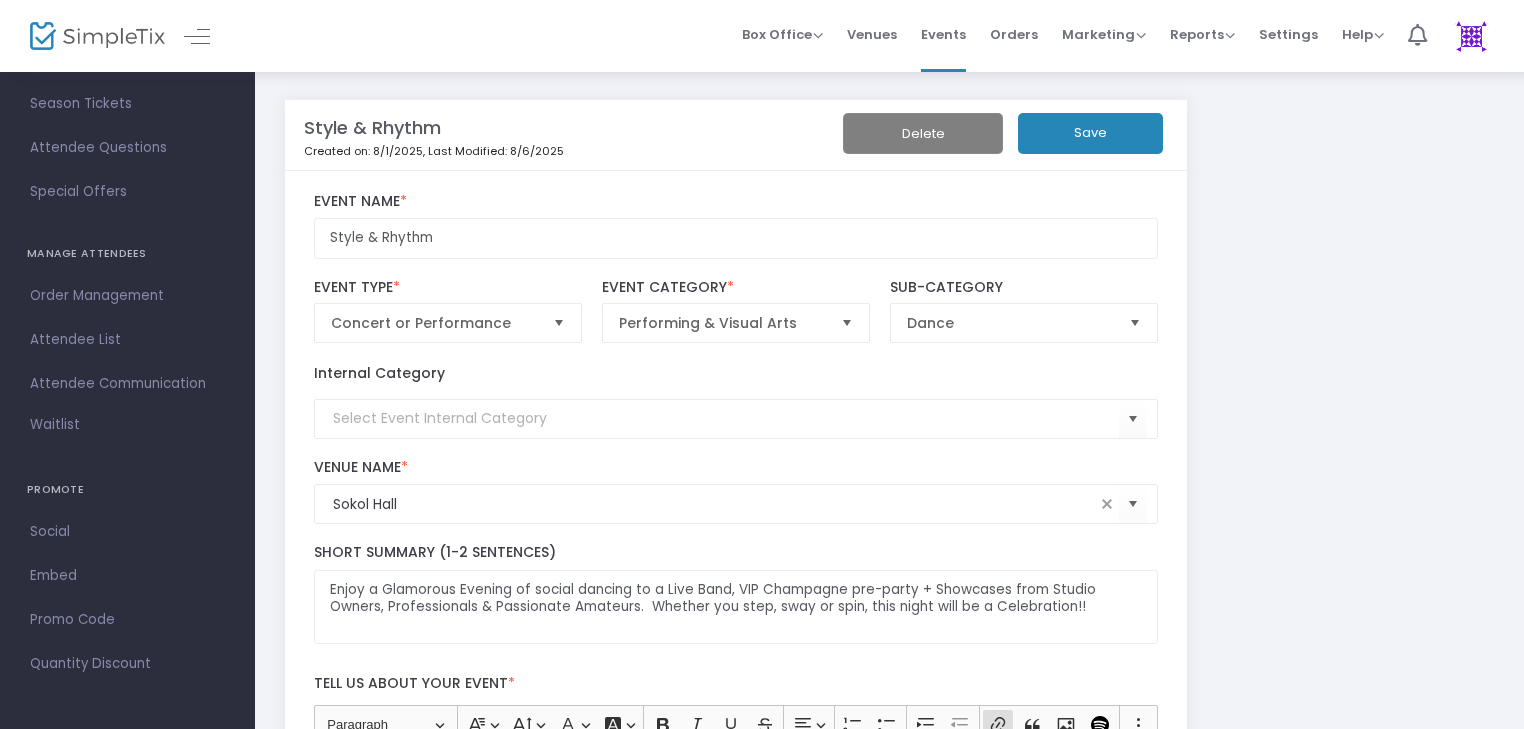 click on "Save" 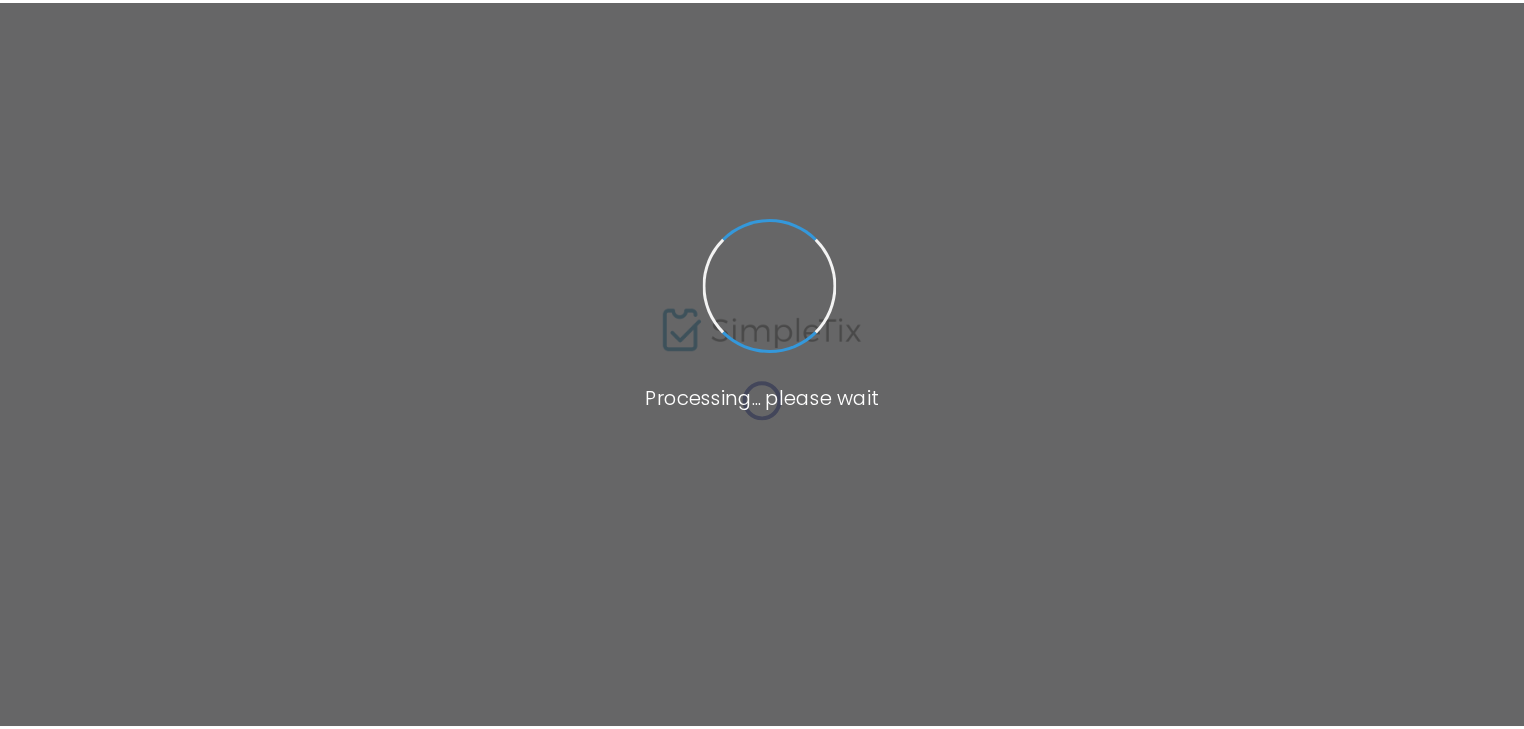 scroll, scrollTop: 0, scrollLeft: 0, axis: both 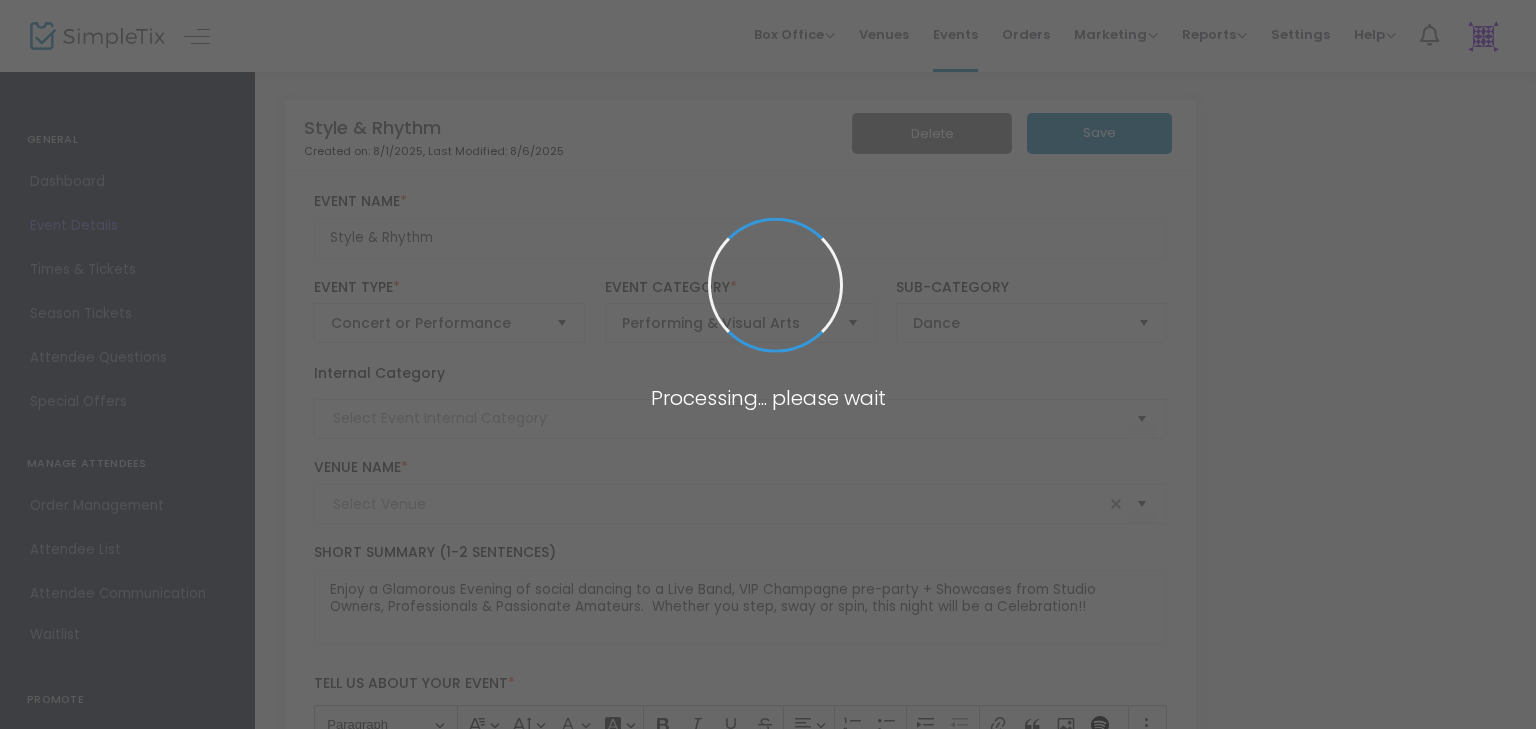 type on "Sokol Hall" 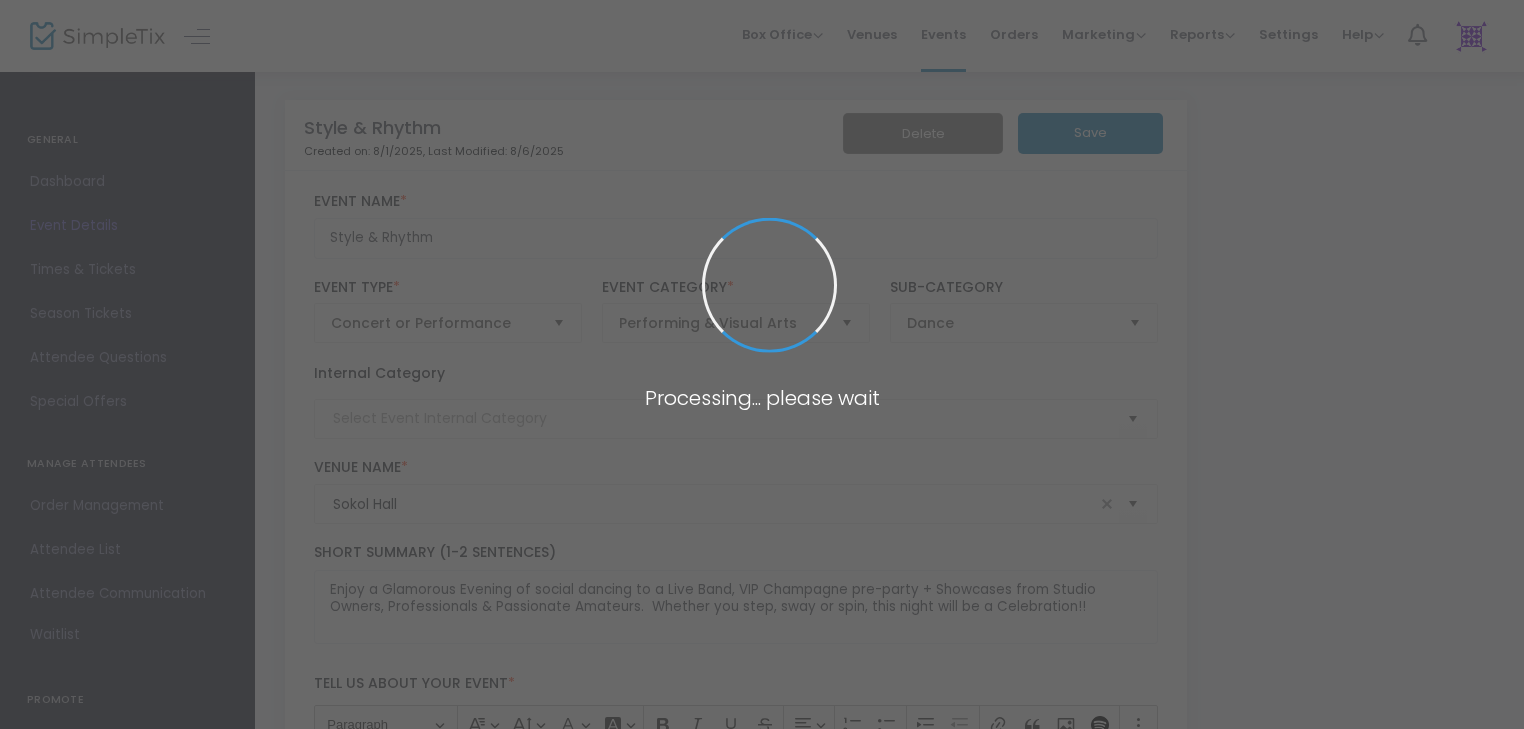 scroll, scrollTop: 0, scrollLeft: 0, axis: both 